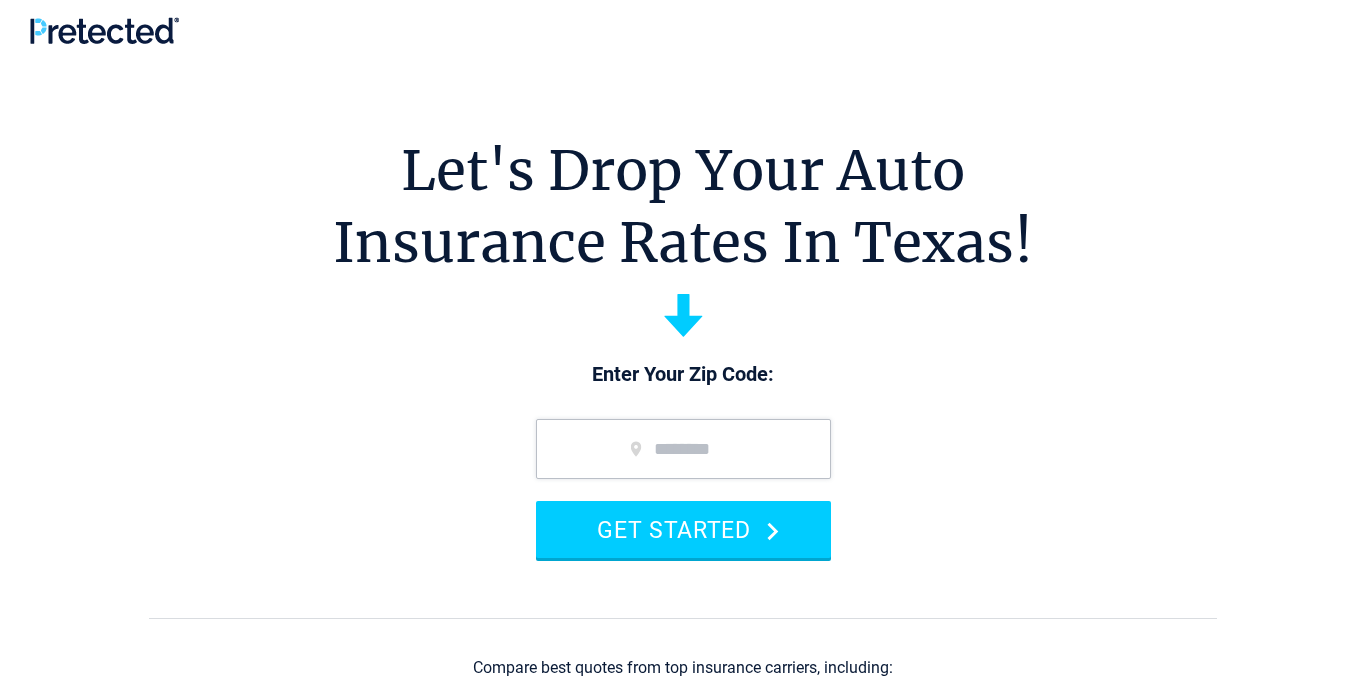 scroll, scrollTop: 0, scrollLeft: 0, axis: both 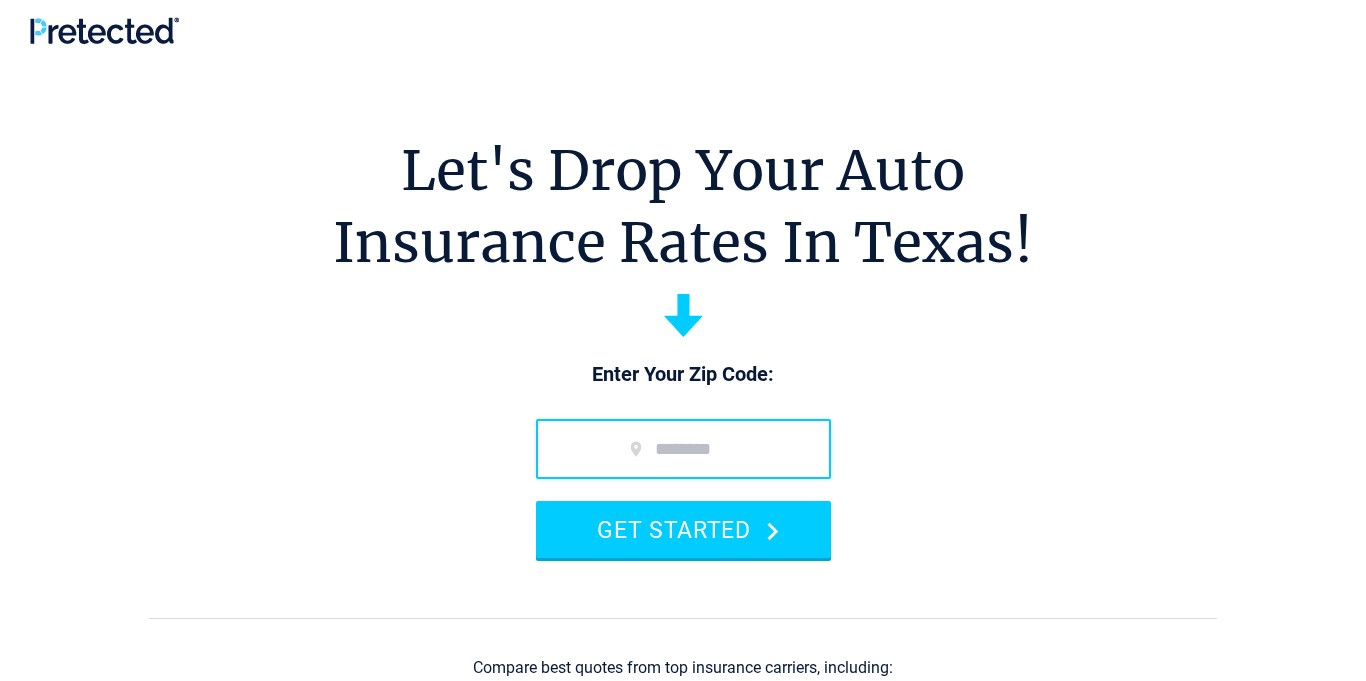 click at bounding box center (683, 449) 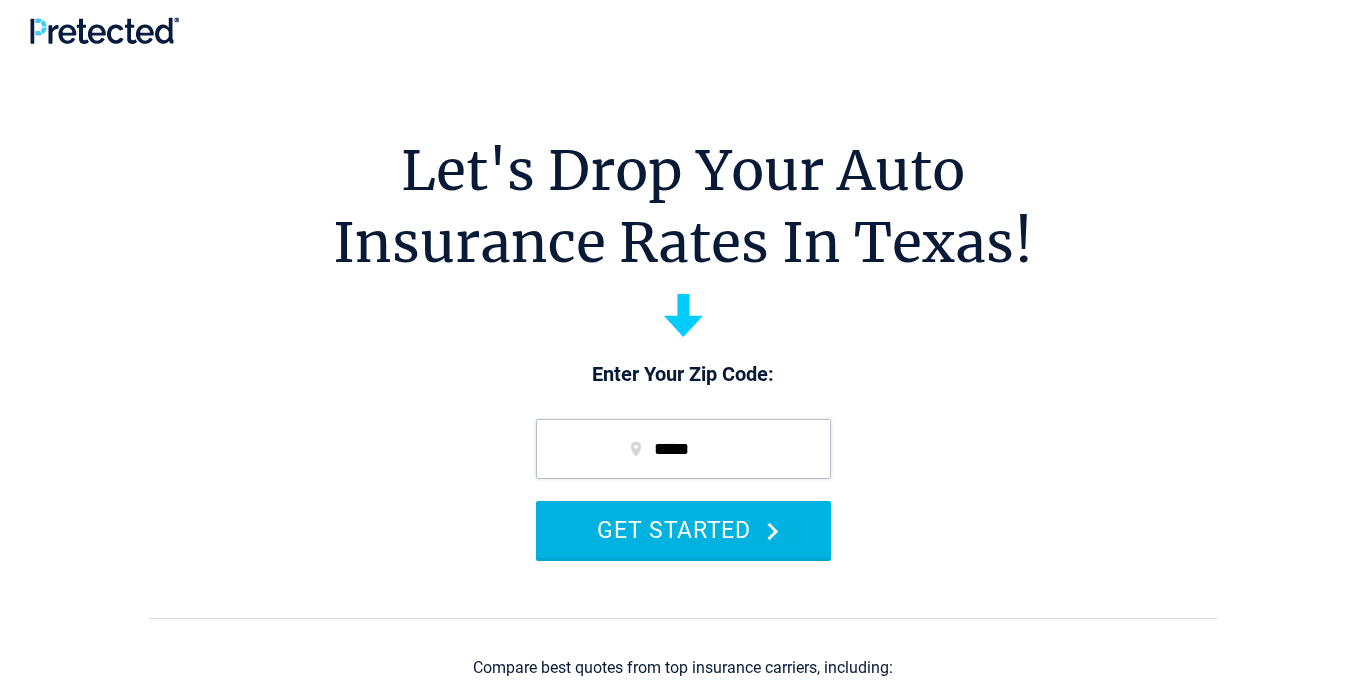 type on "*****" 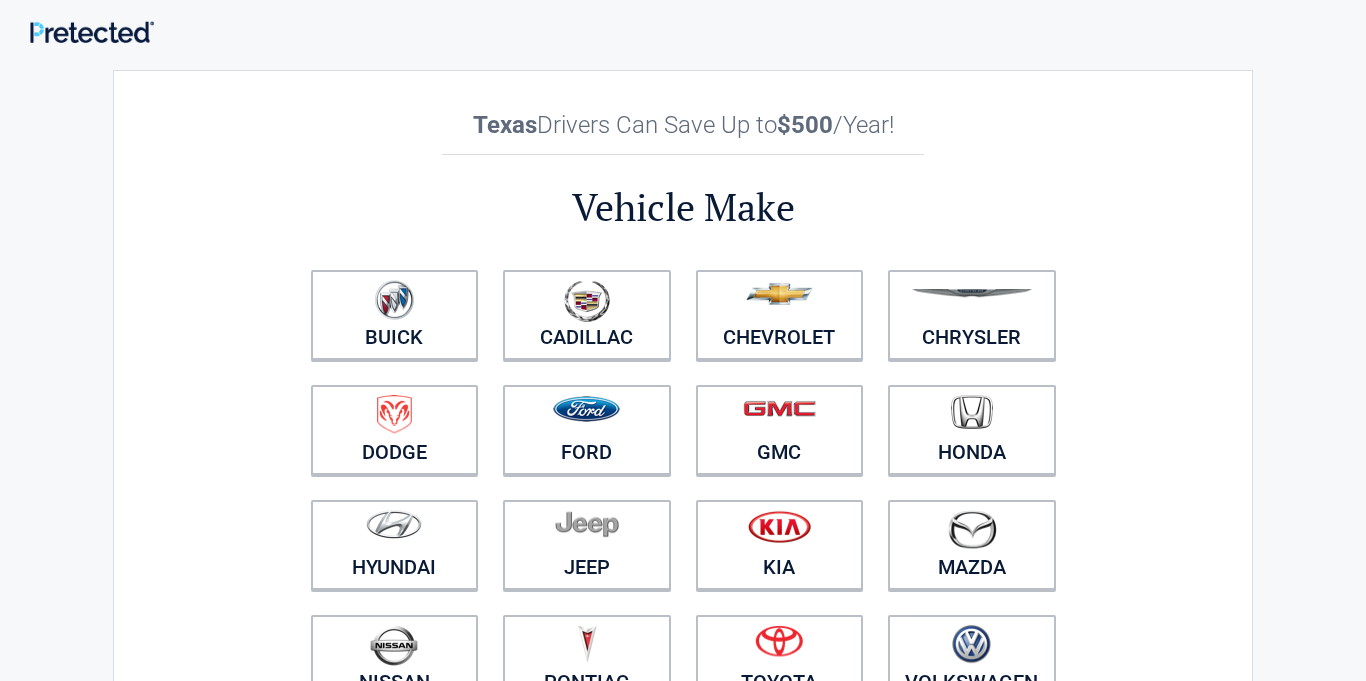 scroll, scrollTop: 0, scrollLeft: 0, axis: both 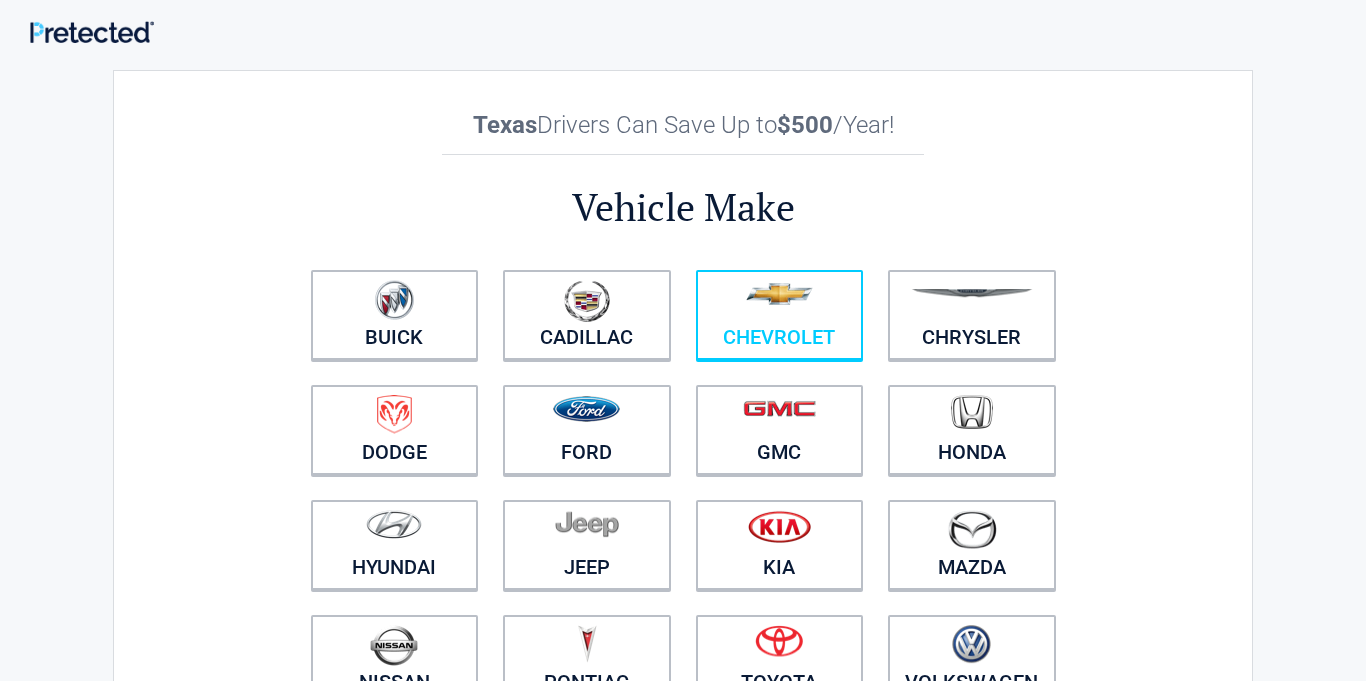 click at bounding box center [780, 302] 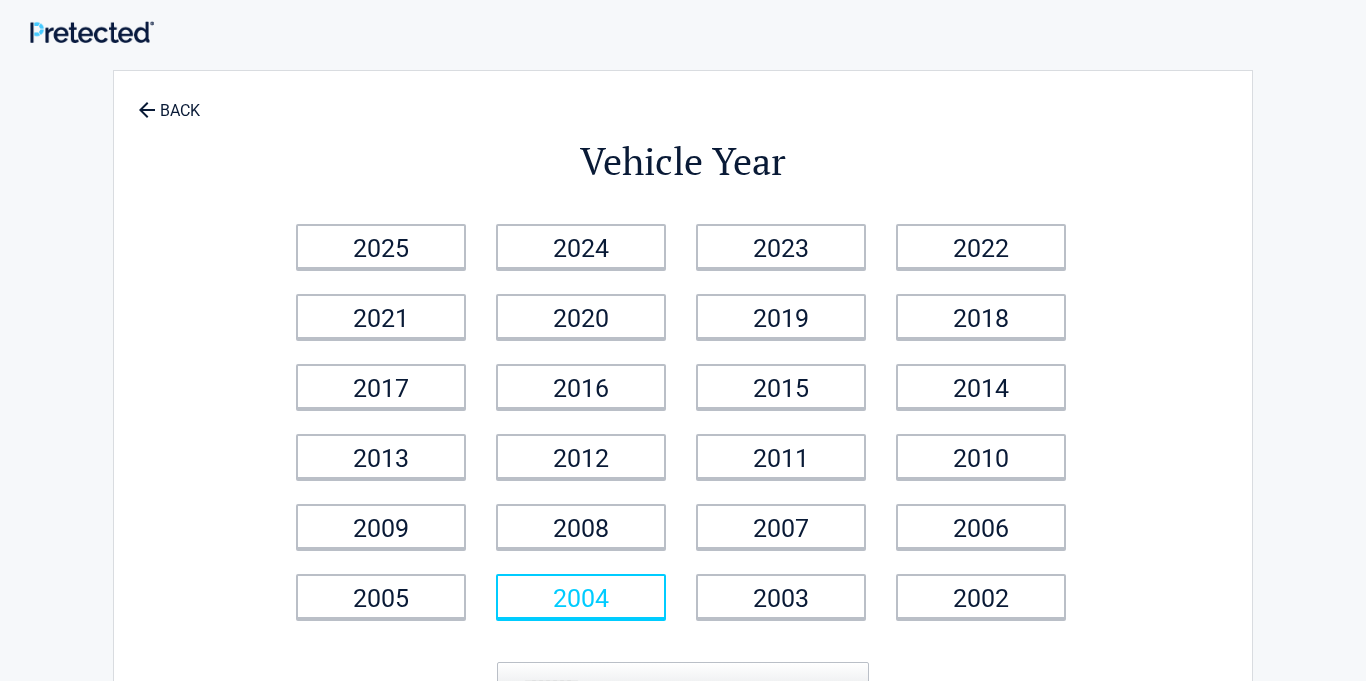 click on "2004" at bounding box center [581, 596] 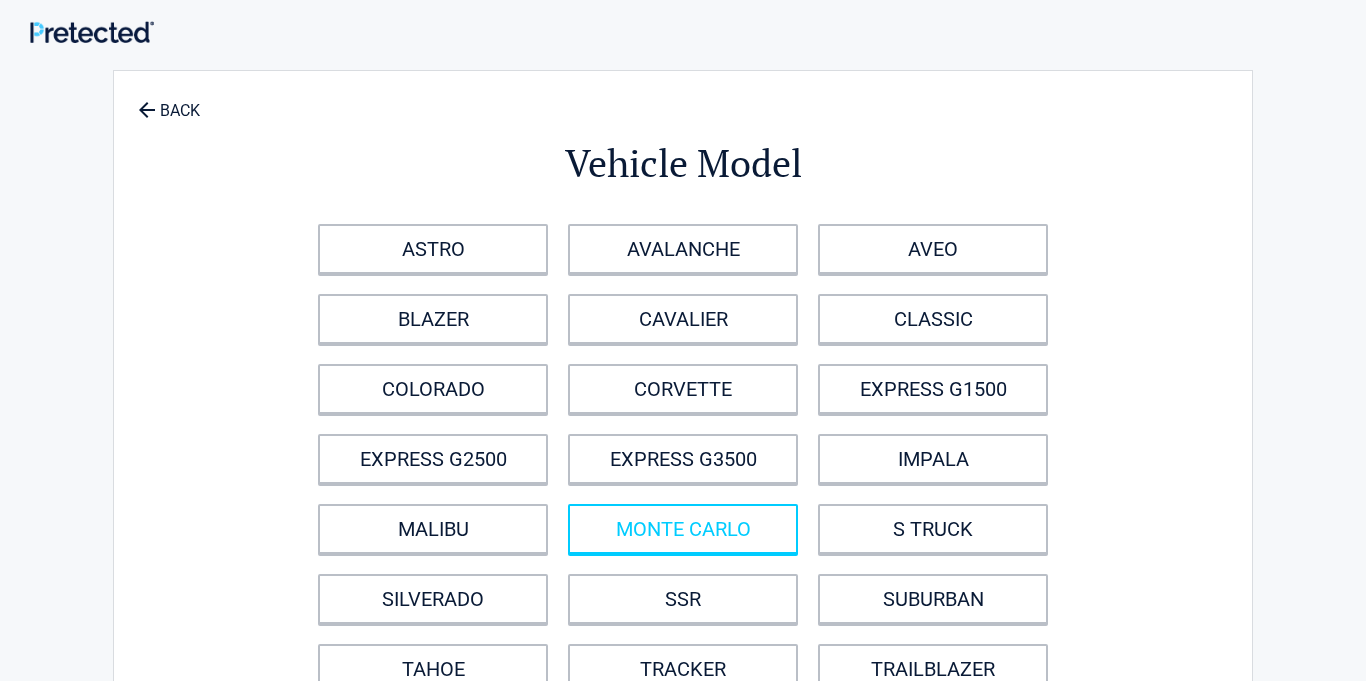 click on "MONTE CARLO" at bounding box center [683, 529] 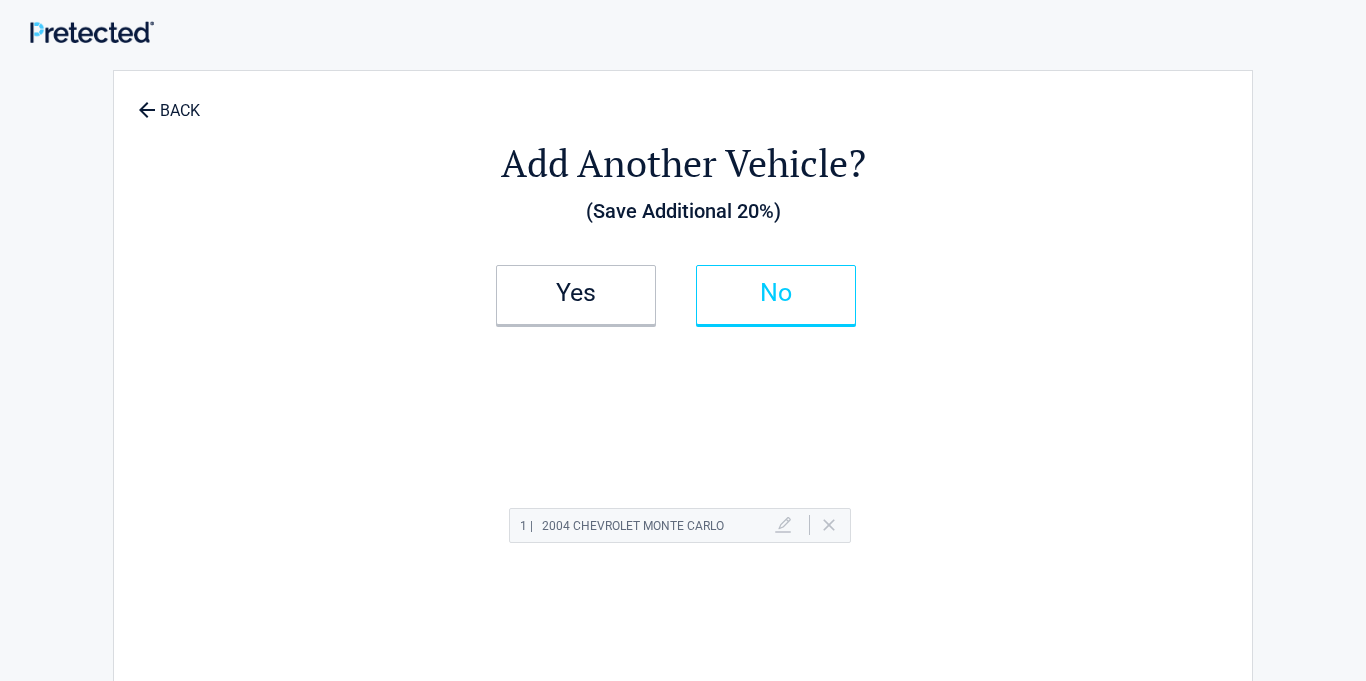 click on "No" at bounding box center (776, 295) 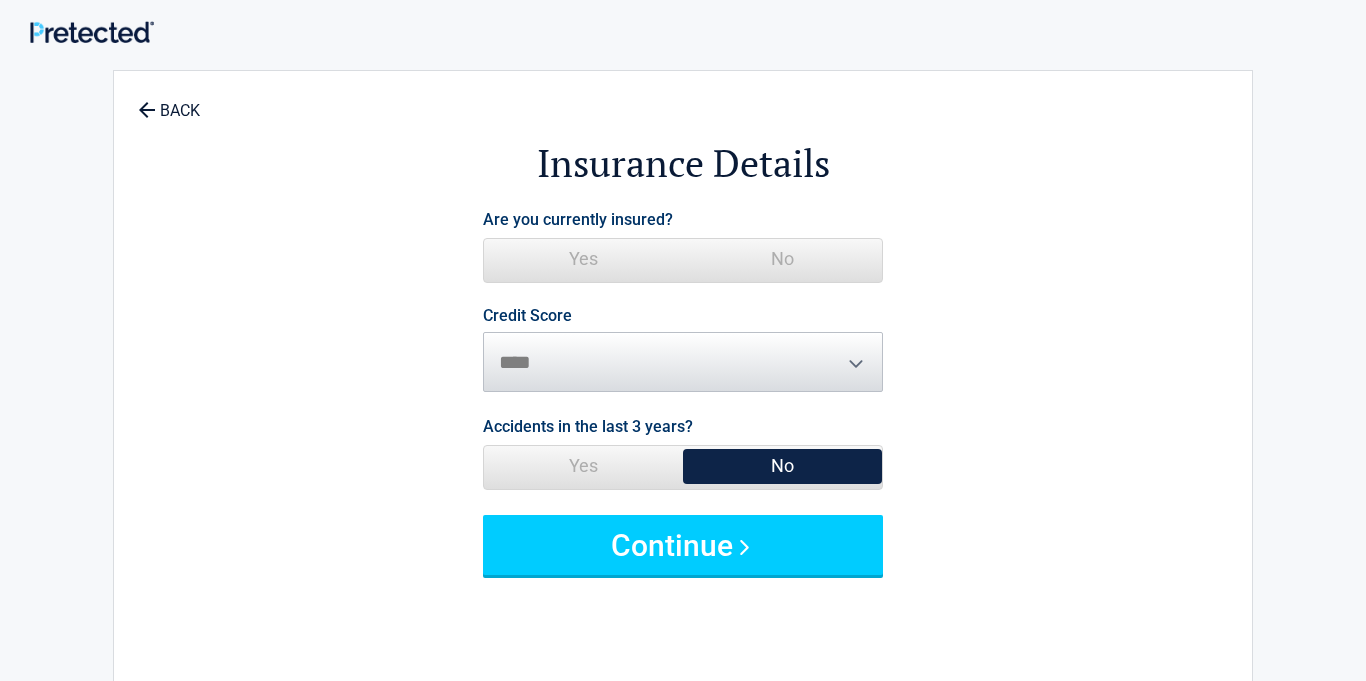 click on "No" at bounding box center (782, 259) 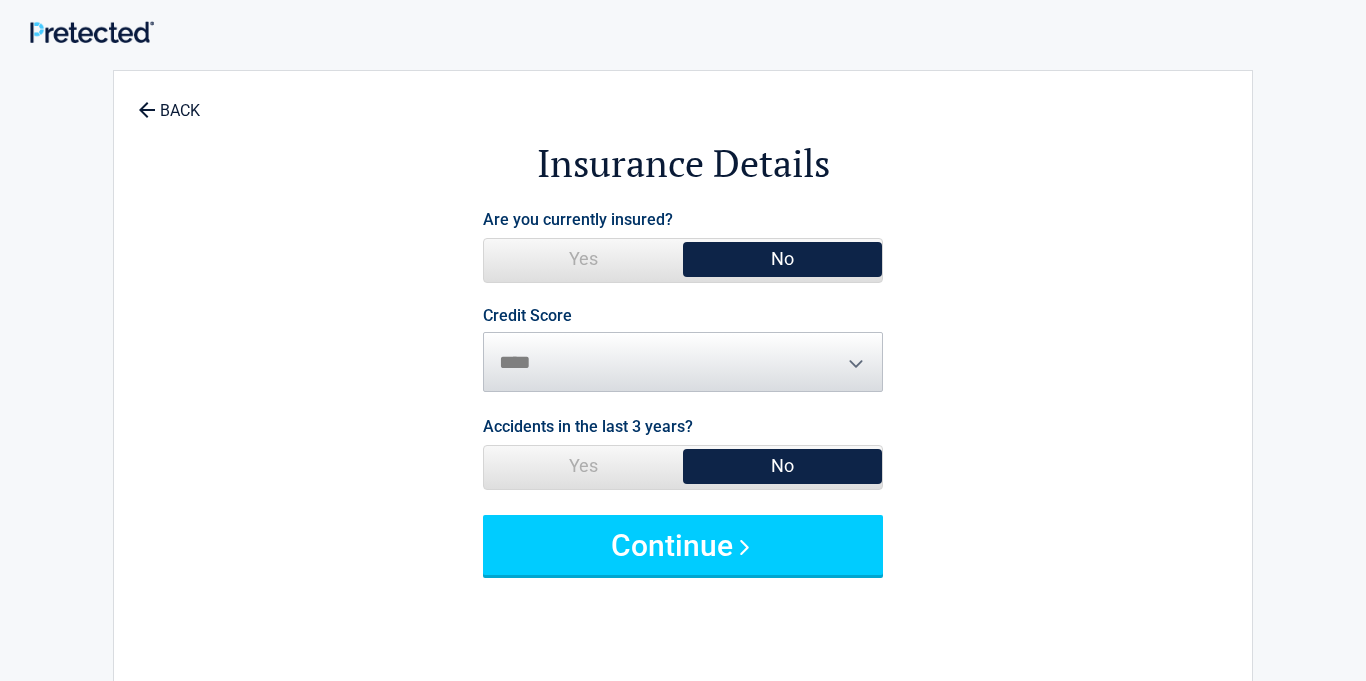 click on "Credit Score
*********
****
*******
****" at bounding box center [683, 350] 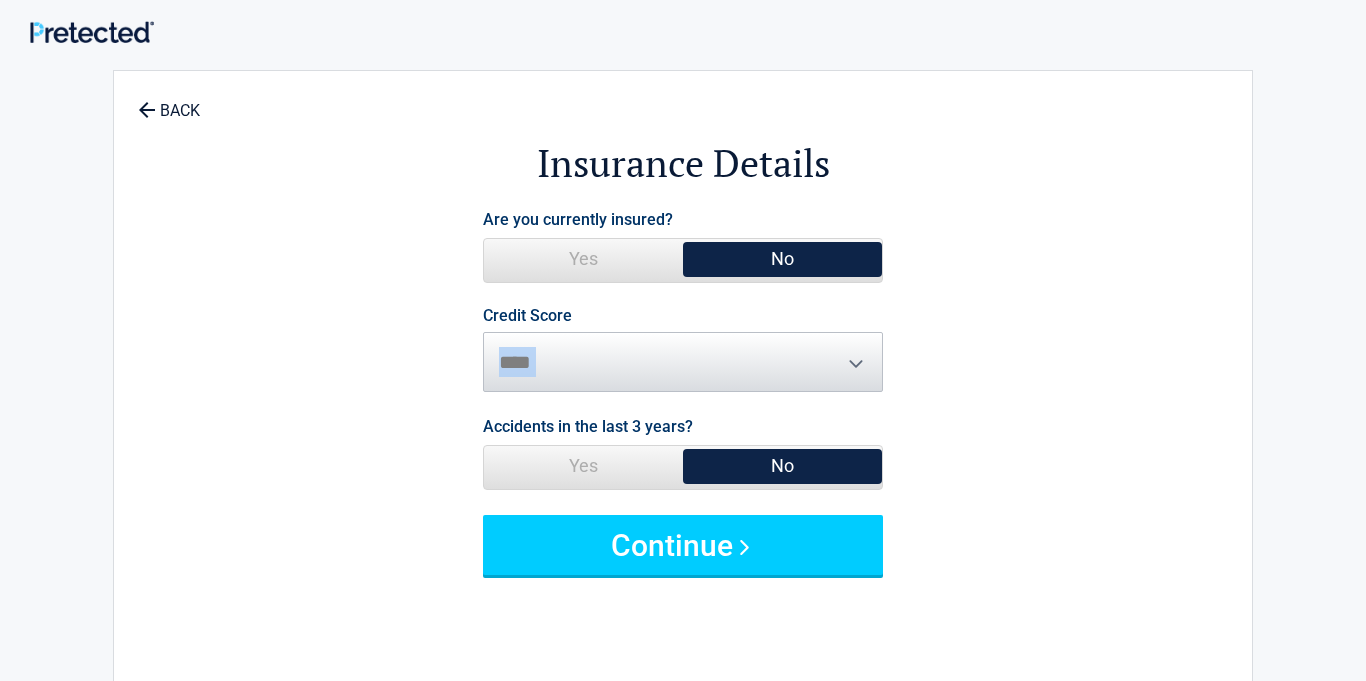 click on "Credit Score
*********
****
*******
****" at bounding box center [683, 350] 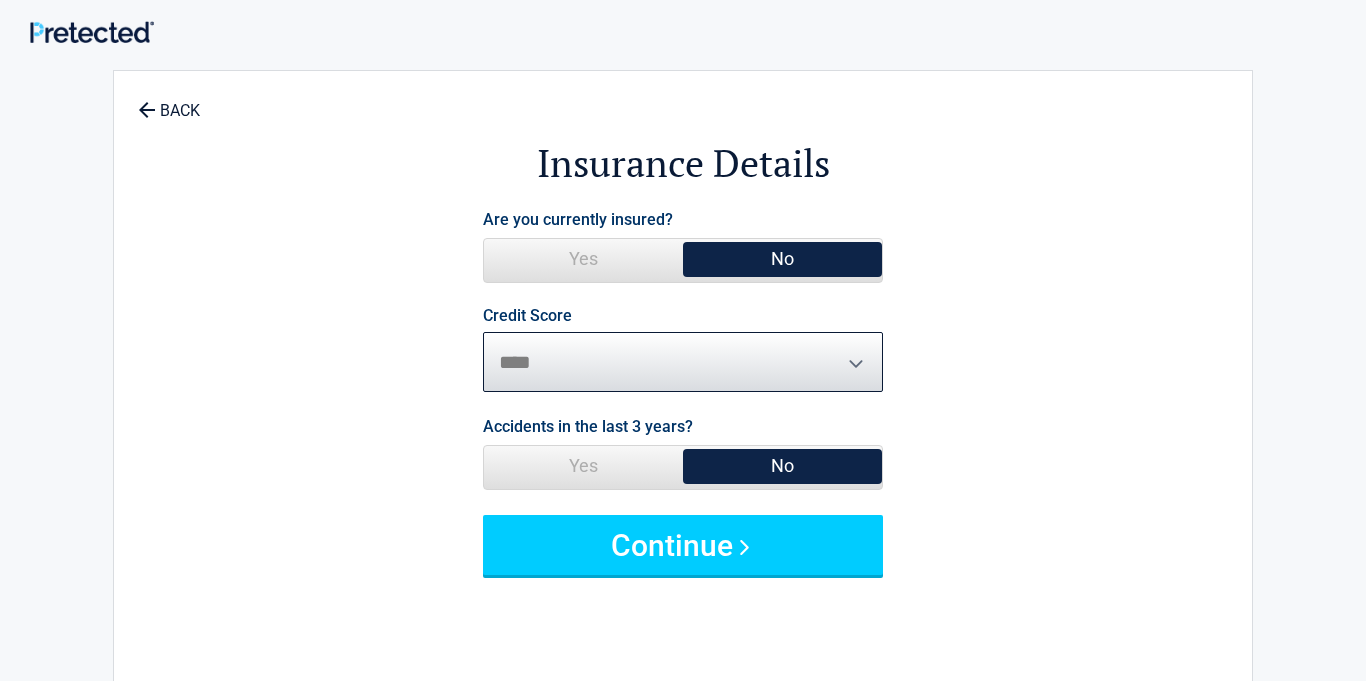 click on "*********
****
*******
****" at bounding box center [683, 362] 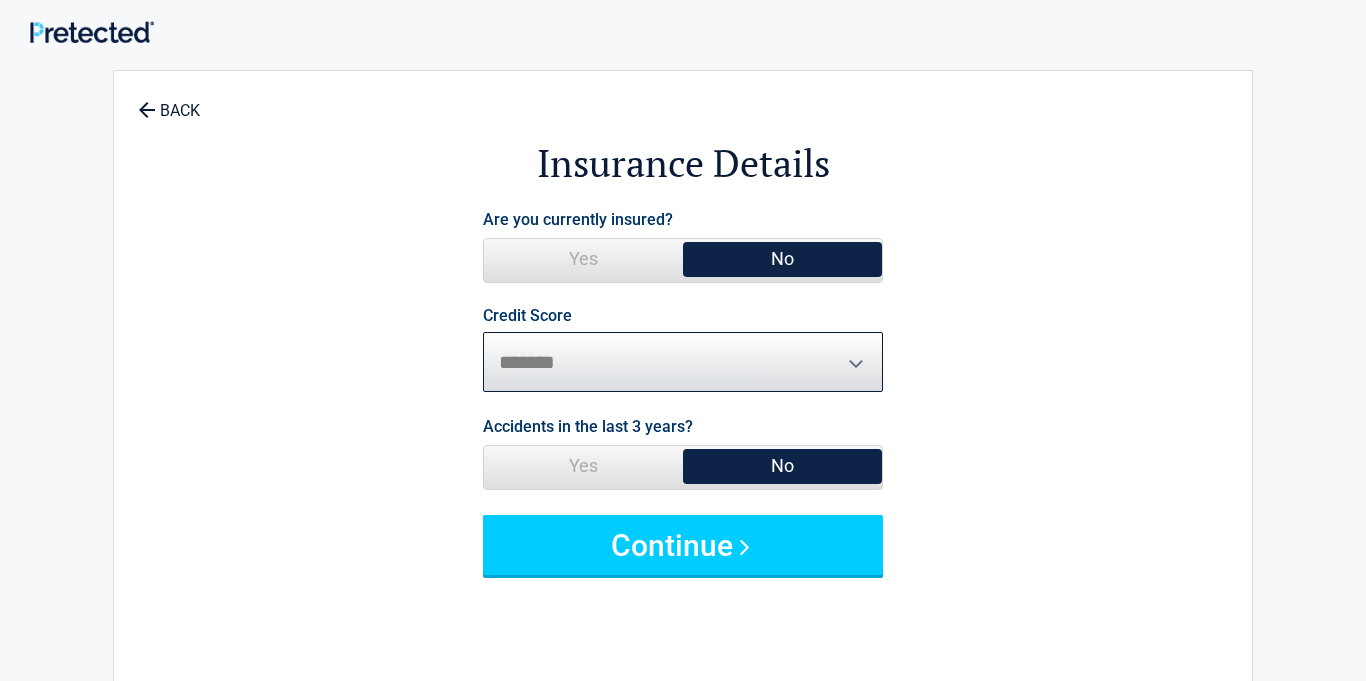 click on "*********
****
*******
****" at bounding box center [683, 362] 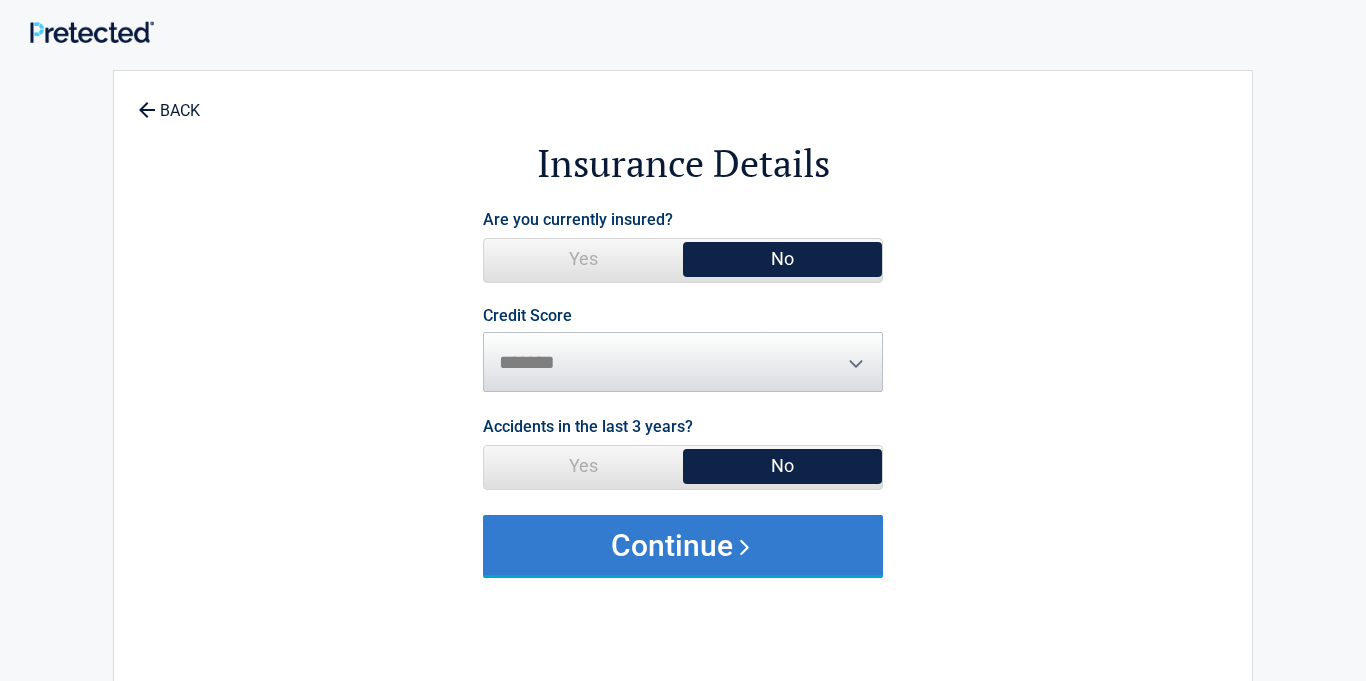click on "Continue" at bounding box center (683, 545) 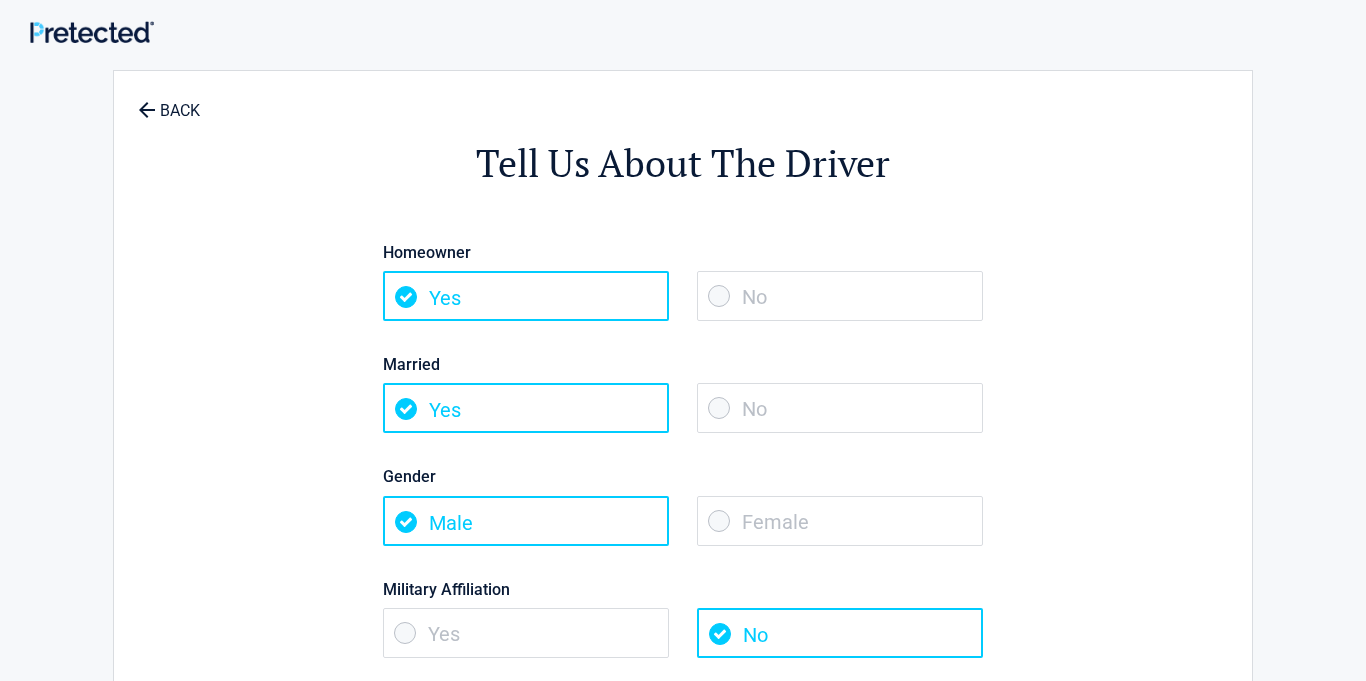 click on "No" at bounding box center (840, 296) 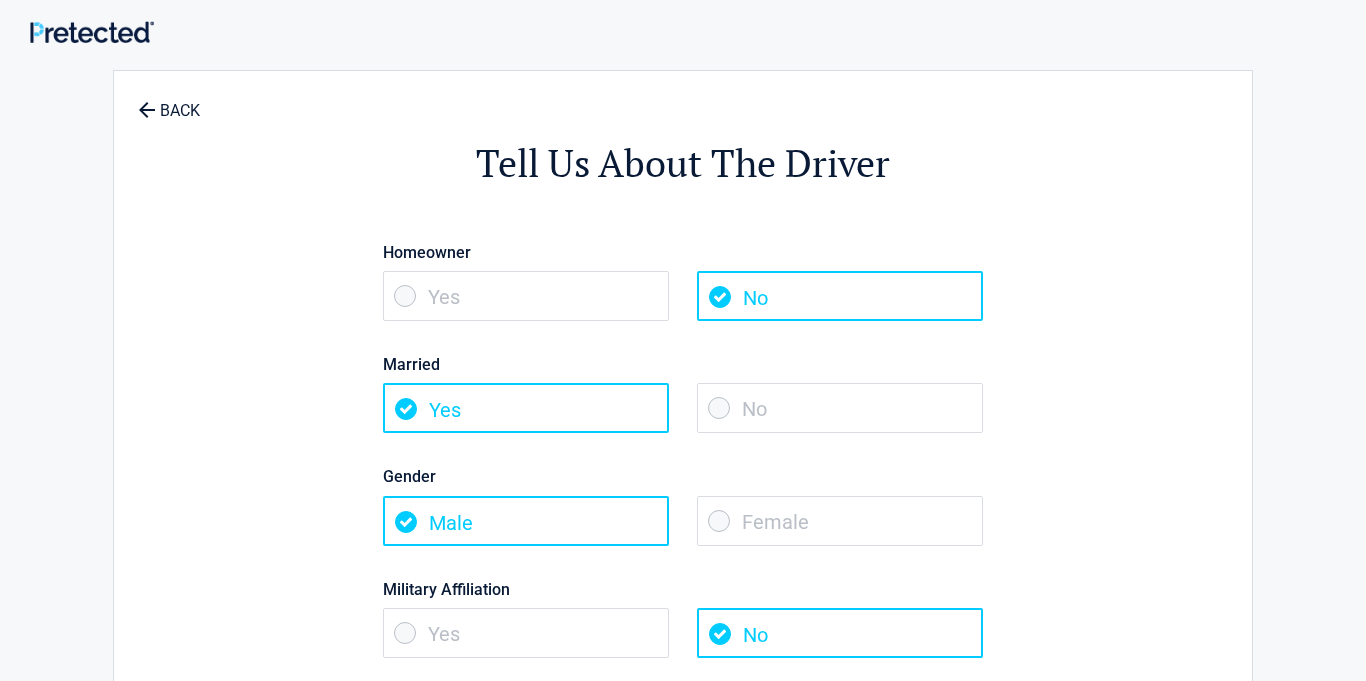 click on "No" at bounding box center (840, 408) 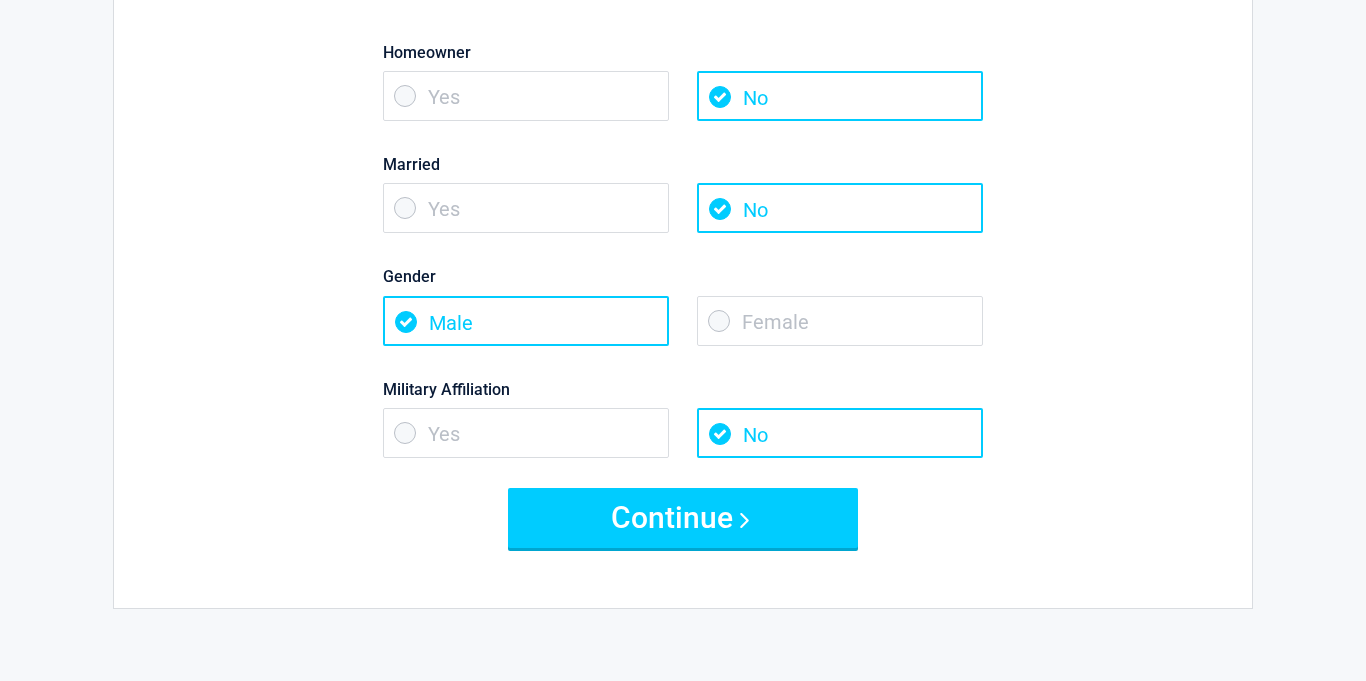 scroll, scrollTop: 240, scrollLeft: 0, axis: vertical 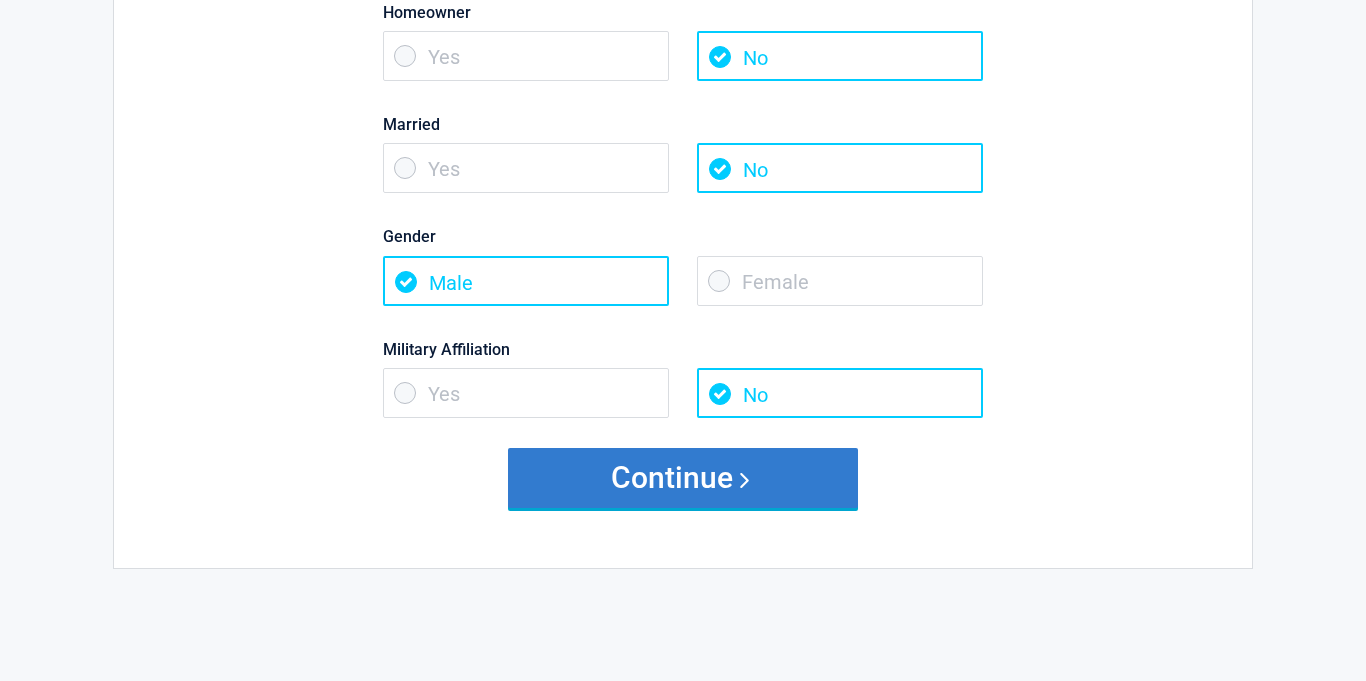 click on "Continue" at bounding box center [683, 478] 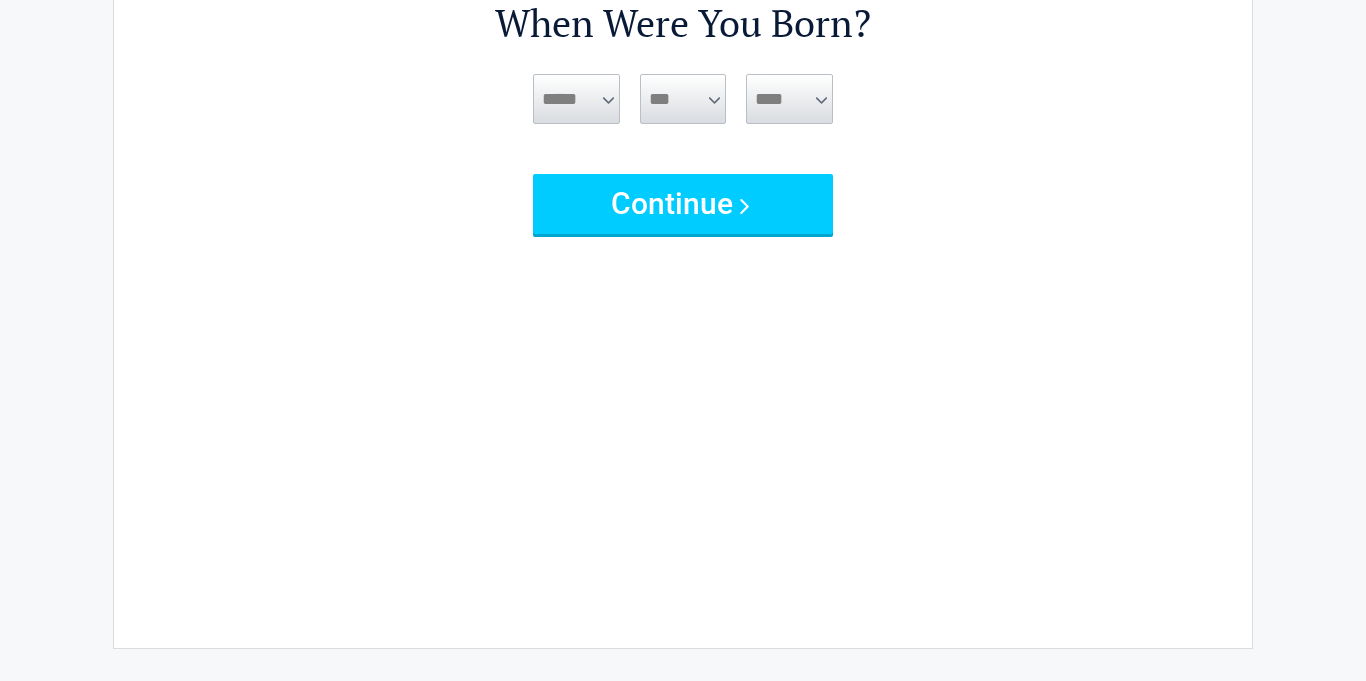 scroll, scrollTop: 0, scrollLeft: 0, axis: both 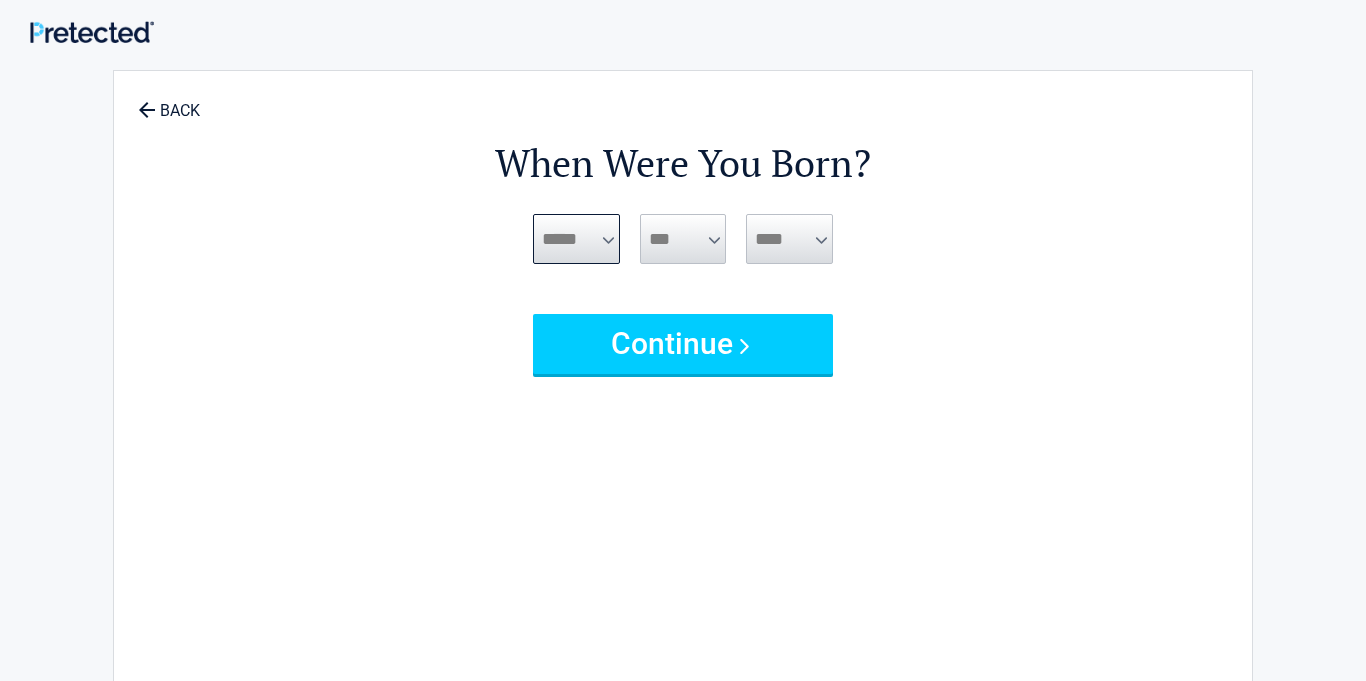 click on "*****
***
***
***
***
***
***
***
***
***
***
***
***" at bounding box center (576, 239) 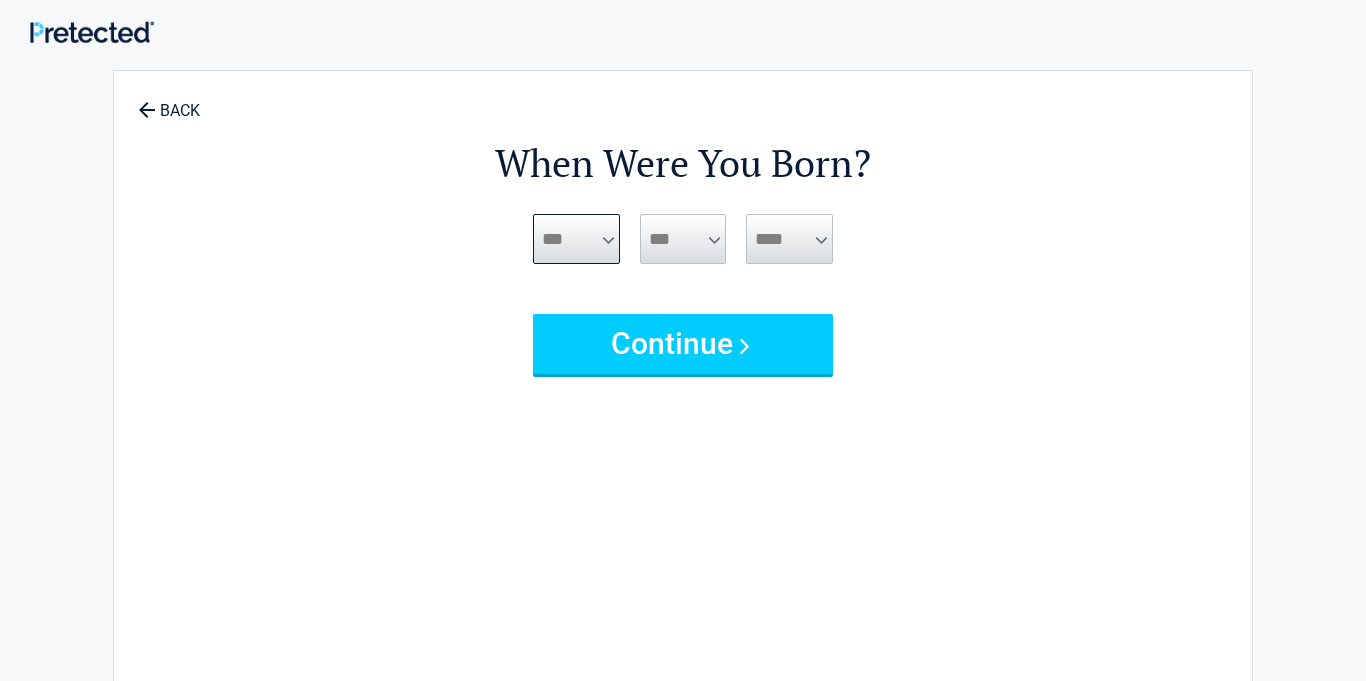 click on "*****
***
***
***
***
***
***
***
***
***
***
***
***" at bounding box center [576, 239] 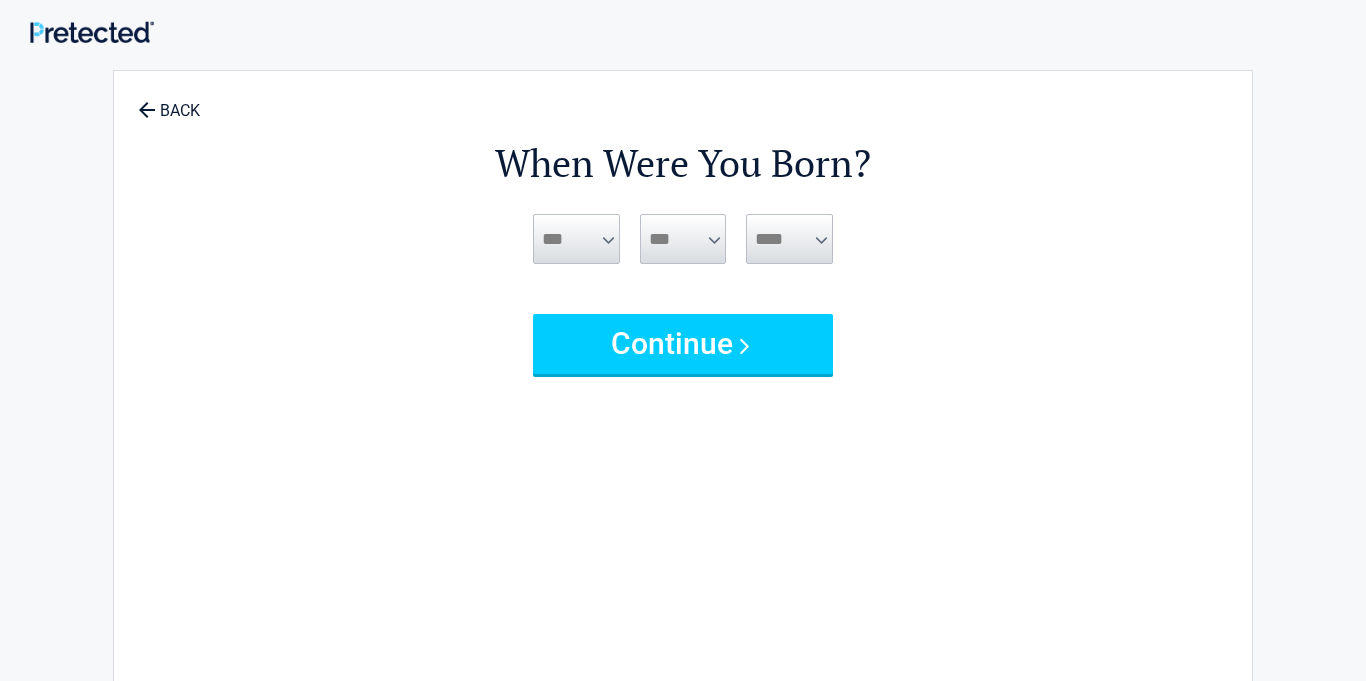 click on "*** * * * * * * * * * ** ** ** ** ** ** ** ** ** ** ** ** ** ** ** ** ** ** ** ** ** **" at bounding box center [683, 239] 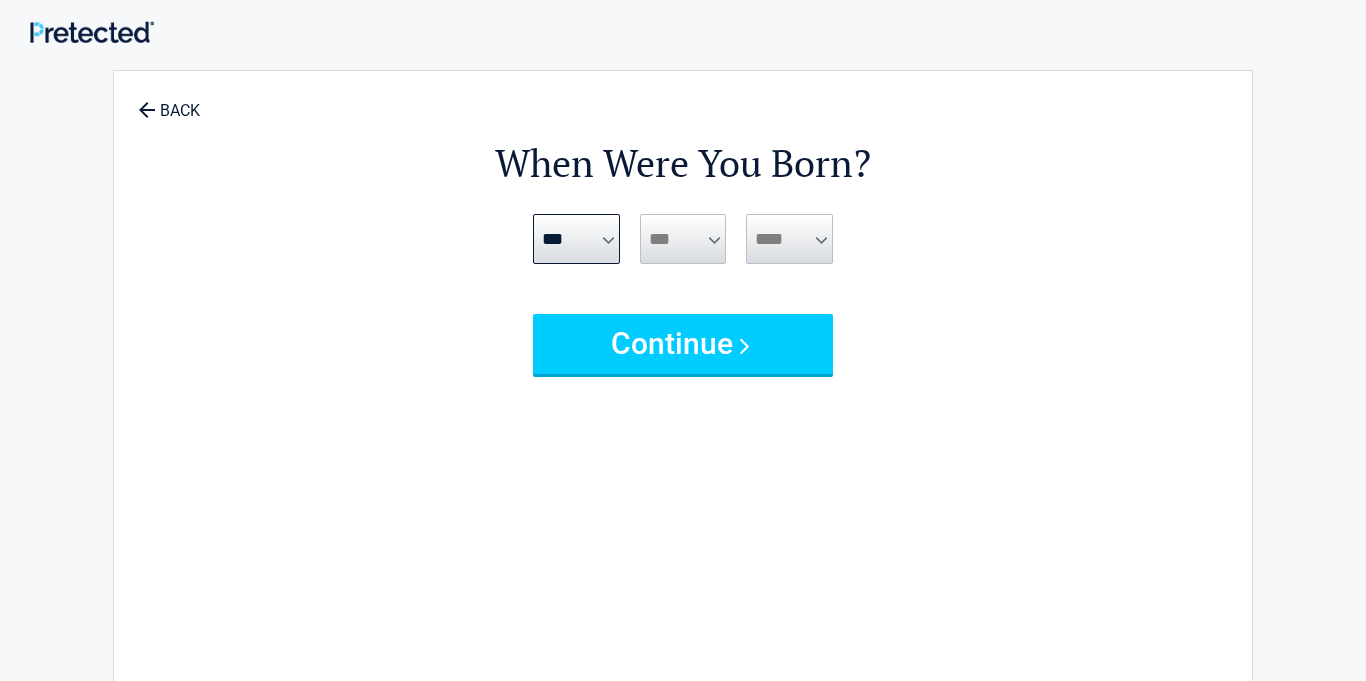 click on "*** * * * * * * * * * ** ** ** ** ** ** ** ** ** ** ** ** ** ** ** ** ** ** ** ** ** **" at bounding box center [683, 239] 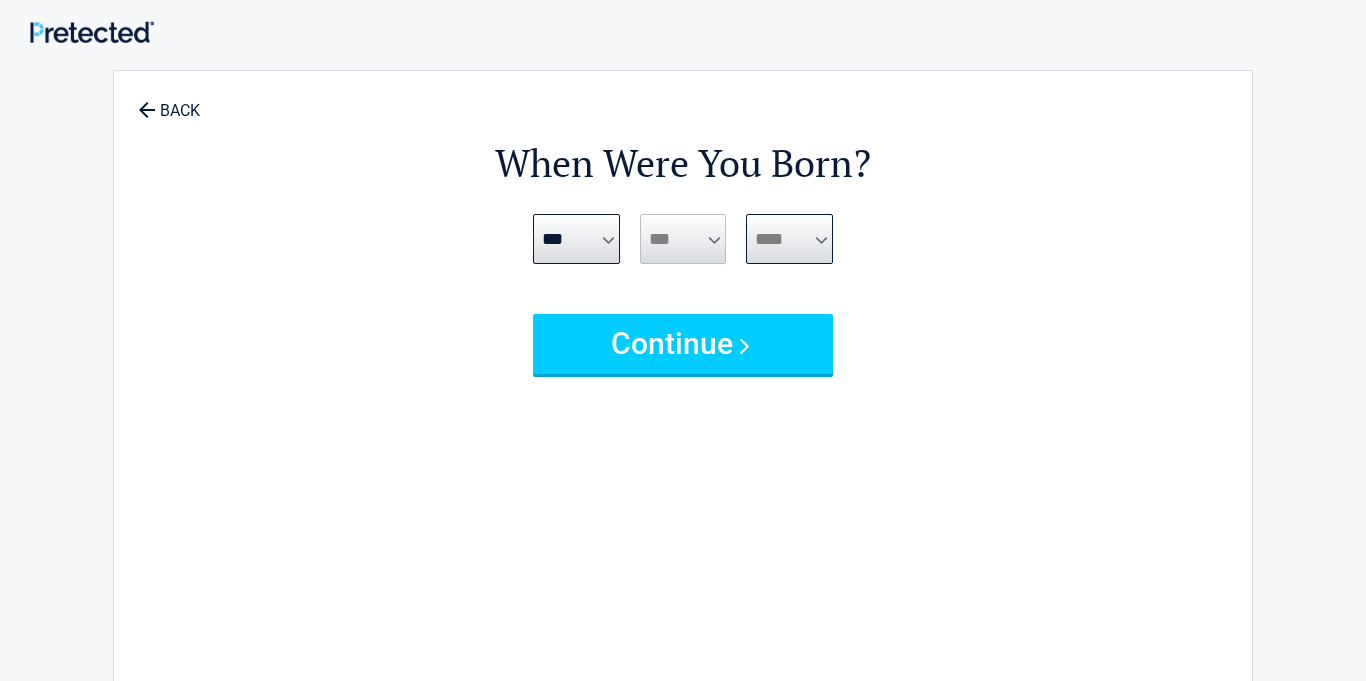 click on "****
****
****
****
****
****
****
****
****
****
****
****
****
****
****
****
****
****
****
****
****
****
****
****
****
****
****
****
****
****
****
****
****
****
****
****
****
****
****
****
****
****
****
****
****
****
****
****
****
****
****
****
****
****
****
****
****
****
****
****
****
****
****
****" at bounding box center [789, 239] 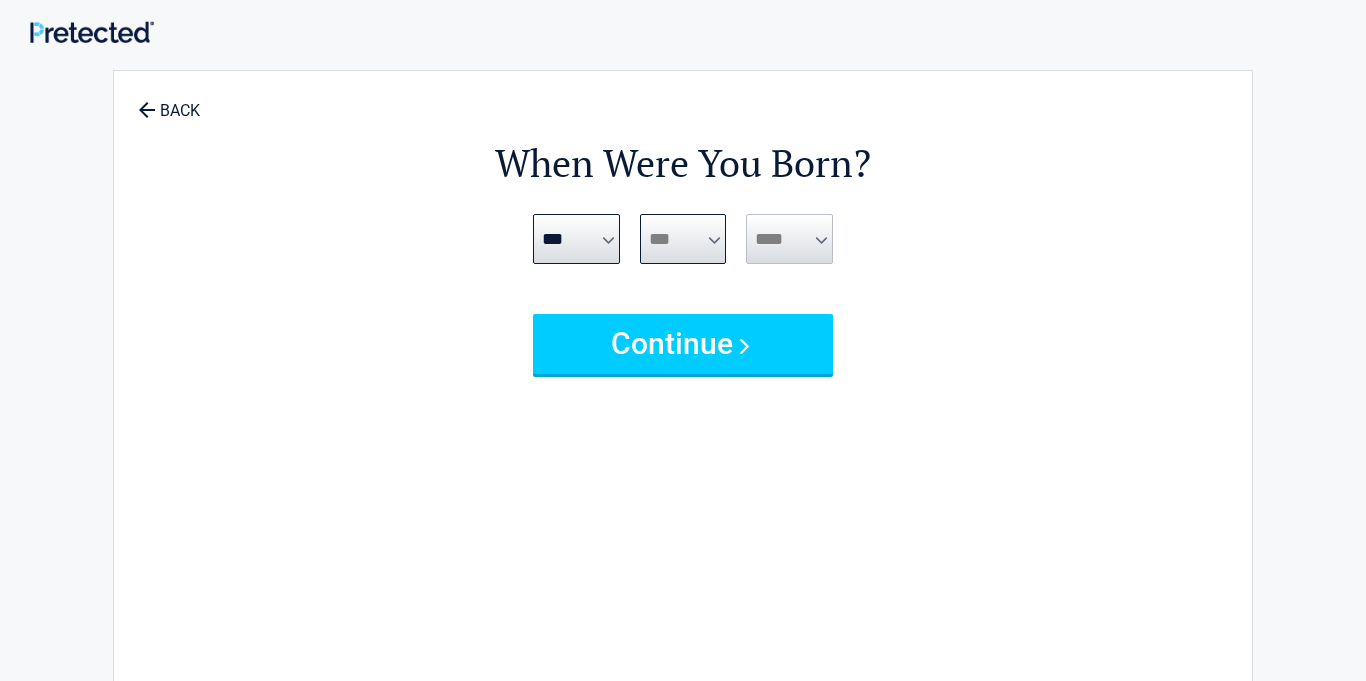 click on "*** * * * * * * * * * ** ** ** ** ** ** ** ** ** ** ** ** ** ** ** ** ** ** ** ** ** **" at bounding box center [683, 239] 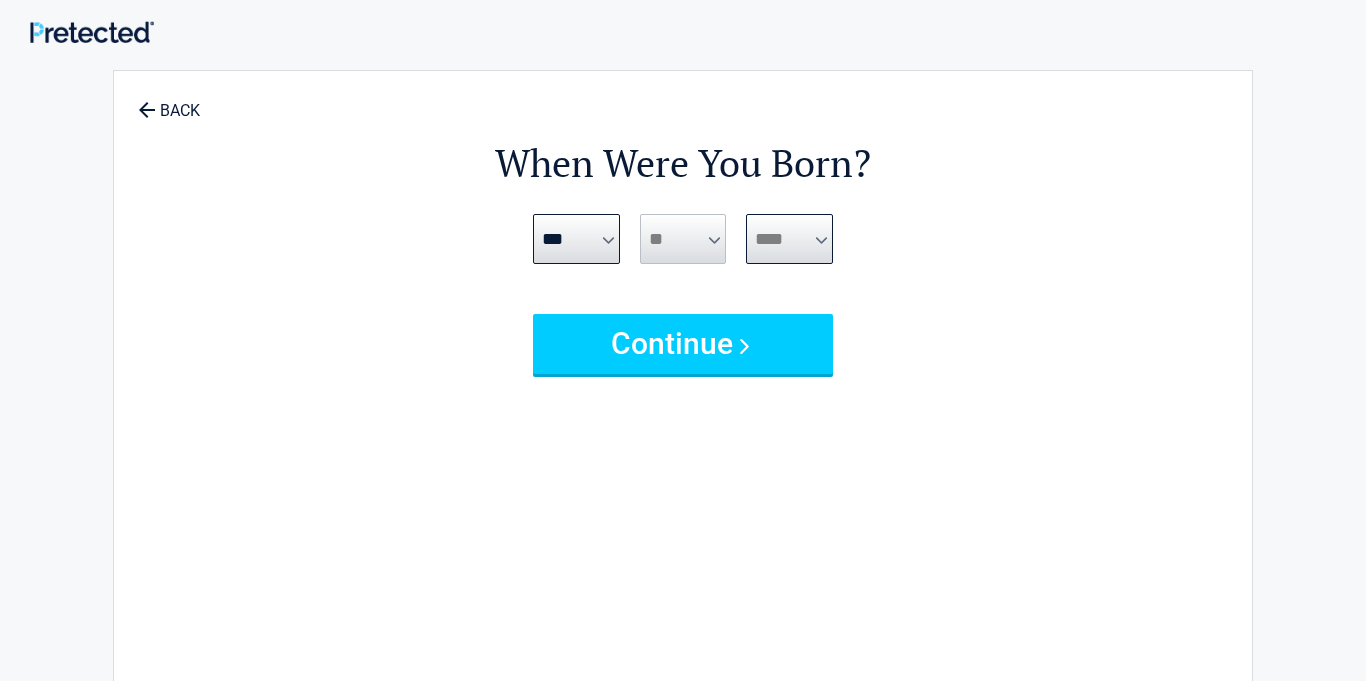 click on "****
****
****
****
****
****
****
****
****
****
****
****
****
****
****
****
****
****
****
****
****
****
****
****
****
****
****
****
****
****
****
****
****
****
****
****
****
****
****
****
****
****
****
****
****
****
****
****
****
****
****
****
****
****
****
****
****
****
****
****
****
****
****
****" at bounding box center [789, 239] 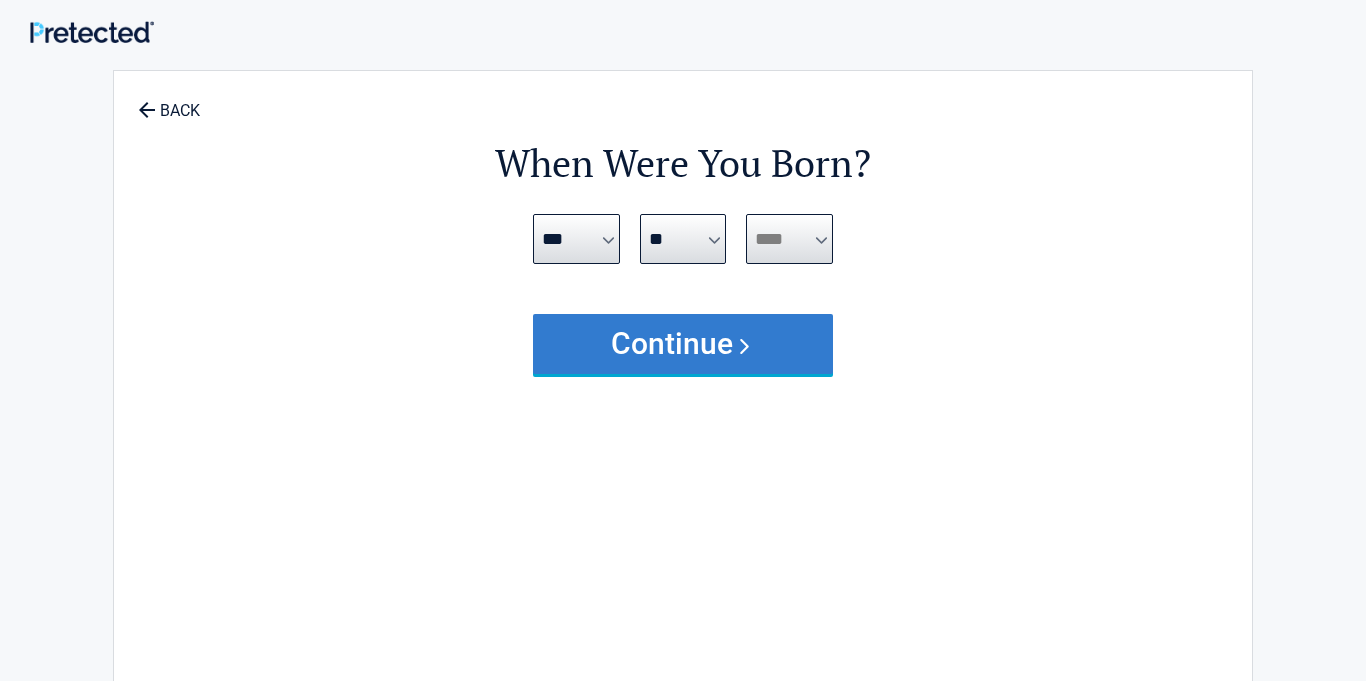 select on "****" 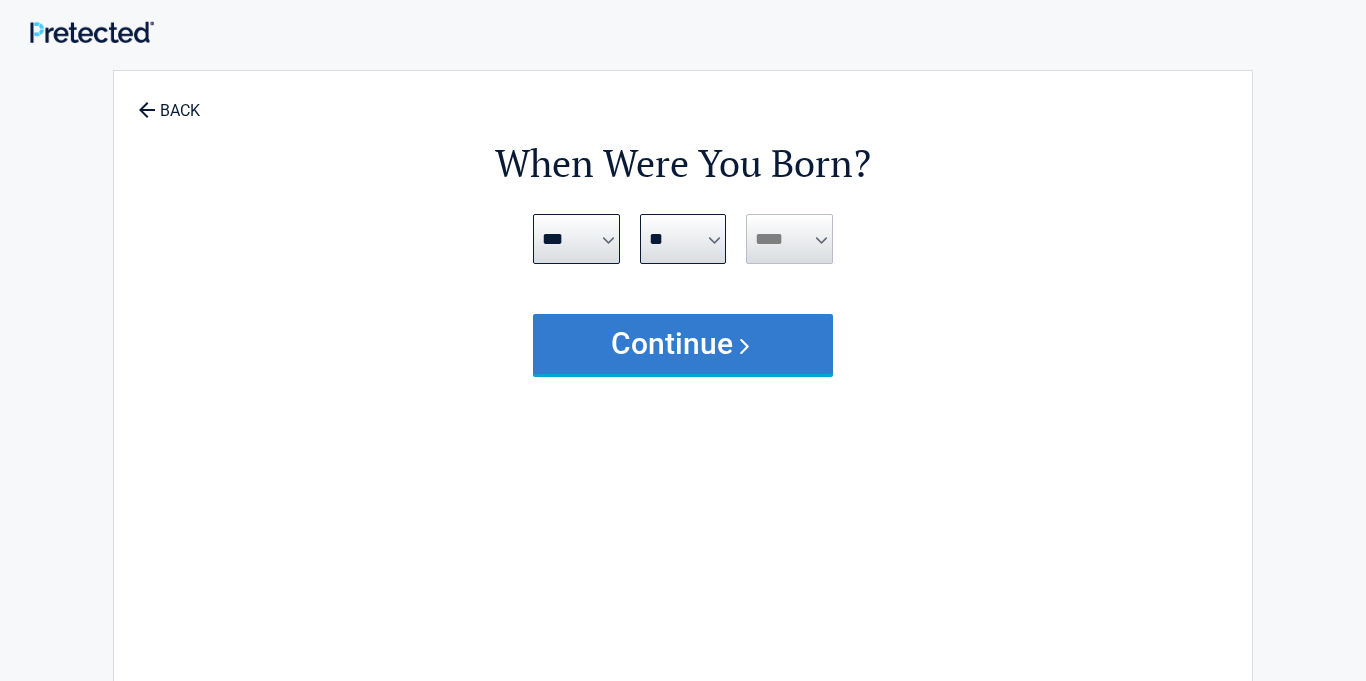 click on "Continue" at bounding box center [683, 344] 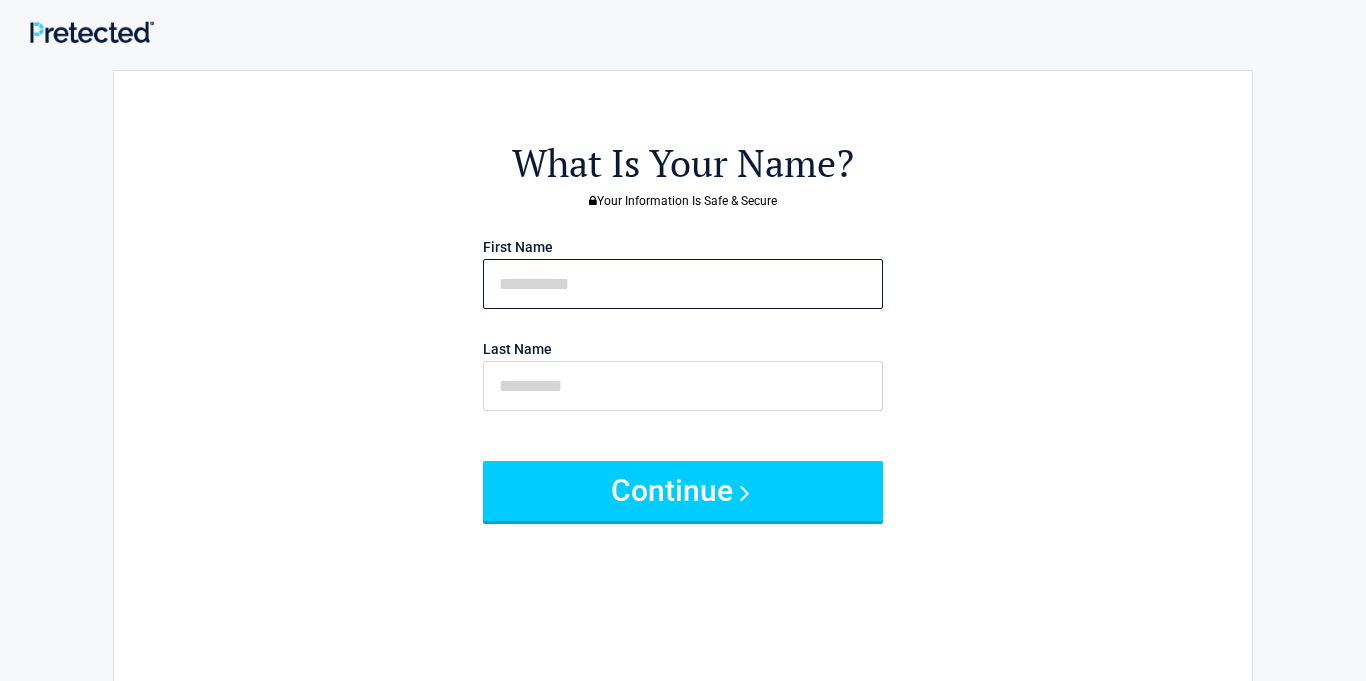 click at bounding box center [683, 284] 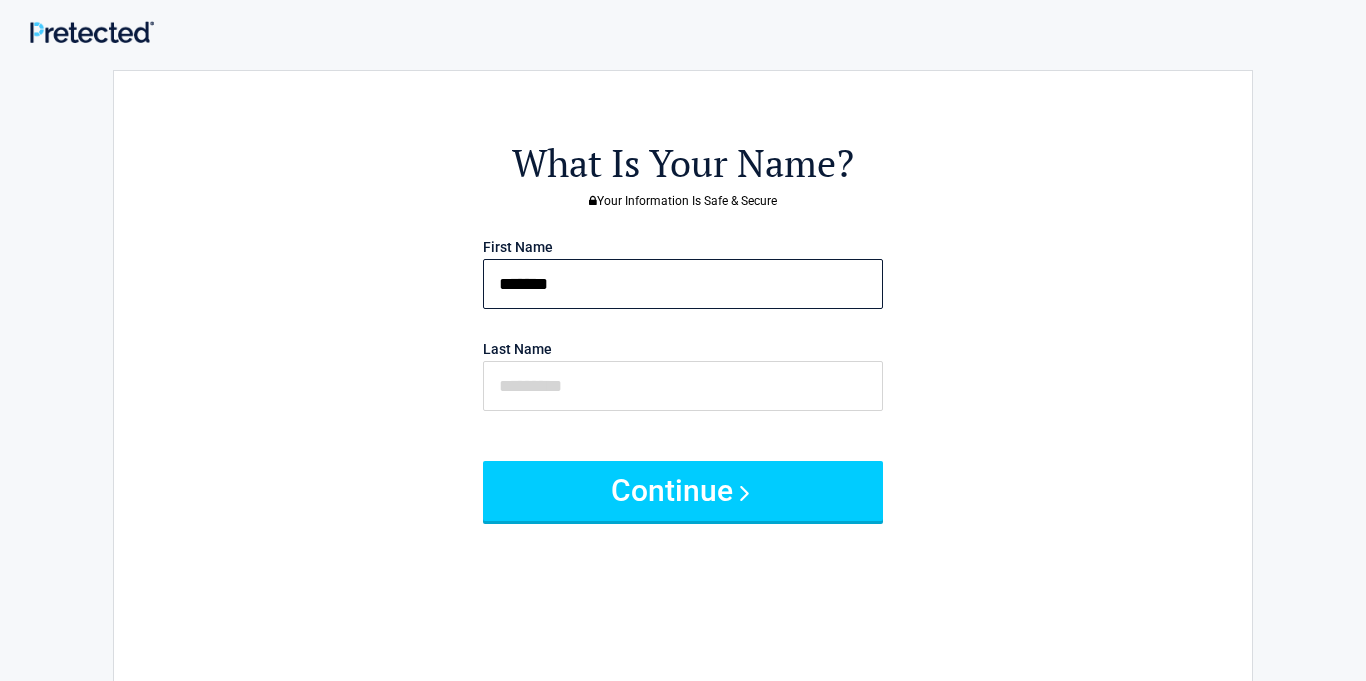 type on "*******" 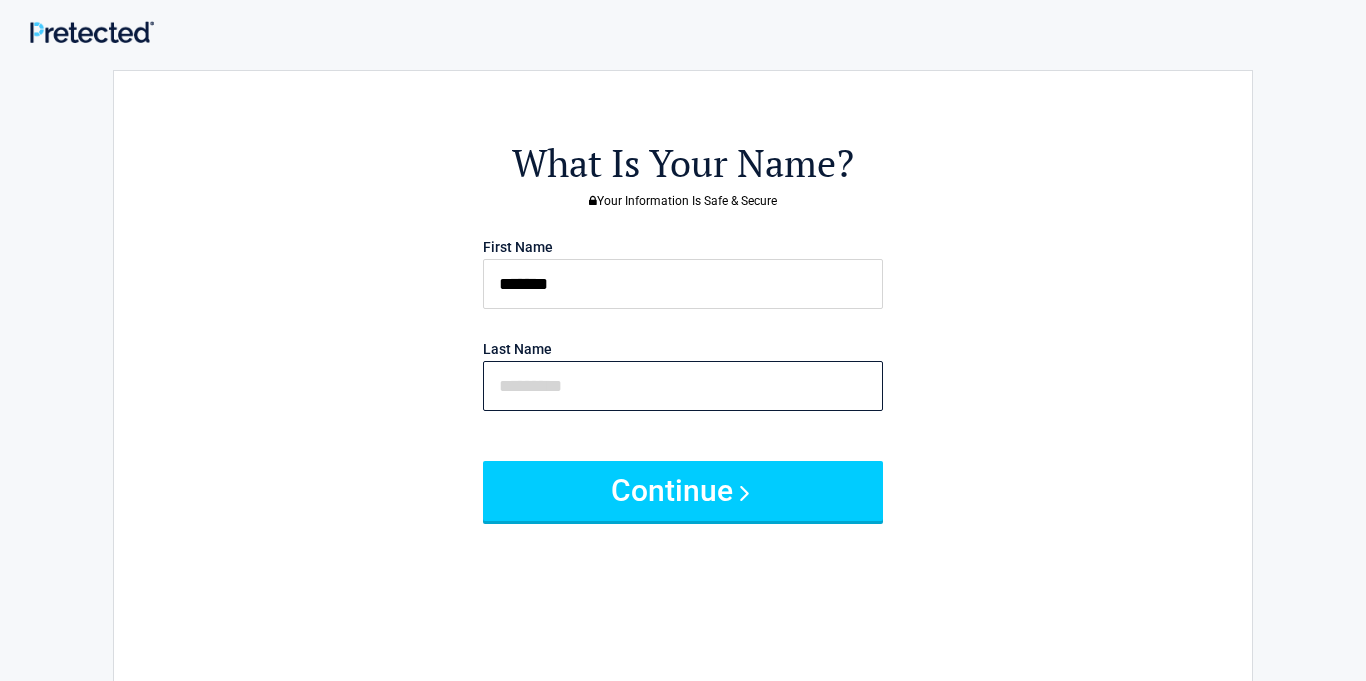click at bounding box center [683, 386] 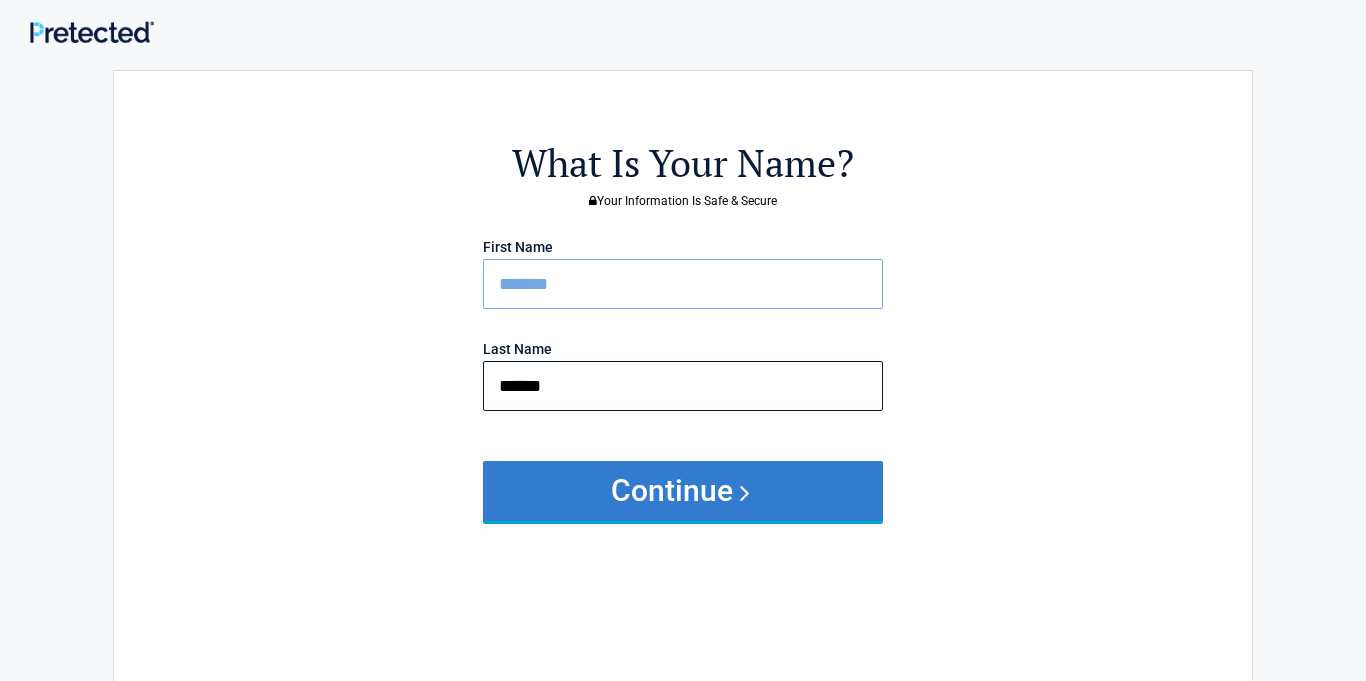 type on "*********" 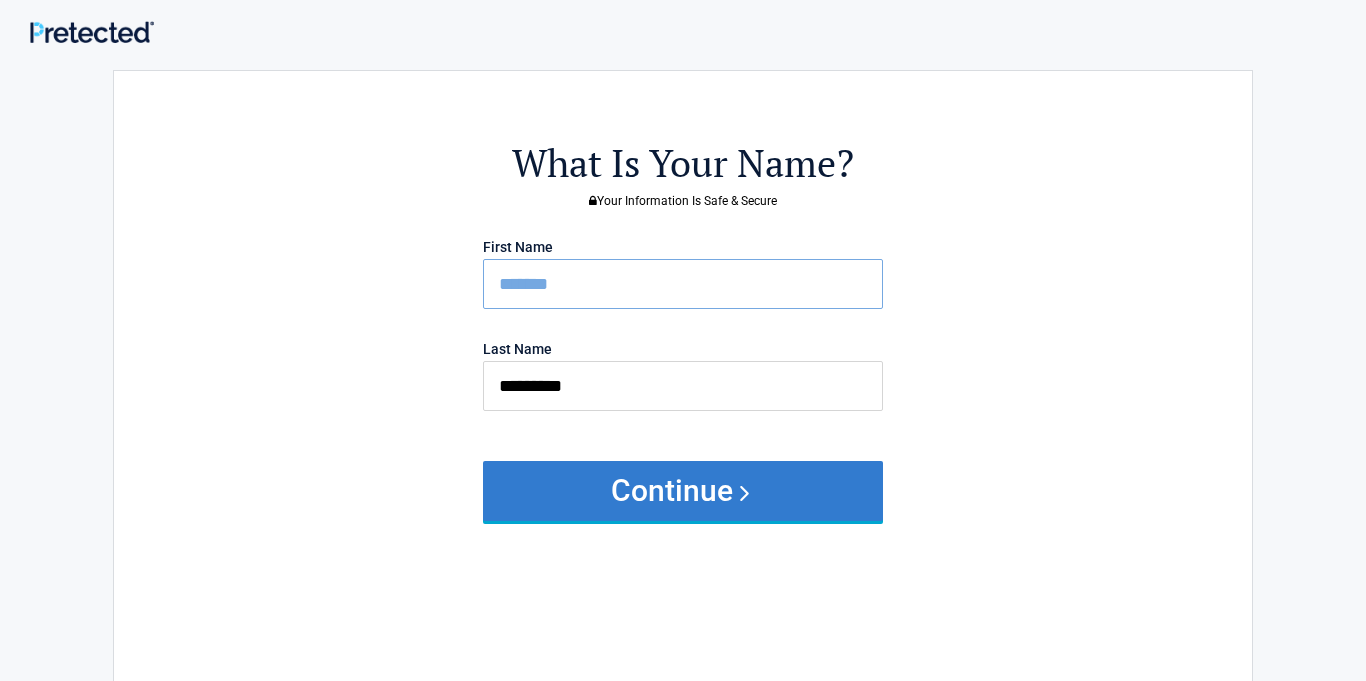 click on "Continue" at bounding box center [683, 491] 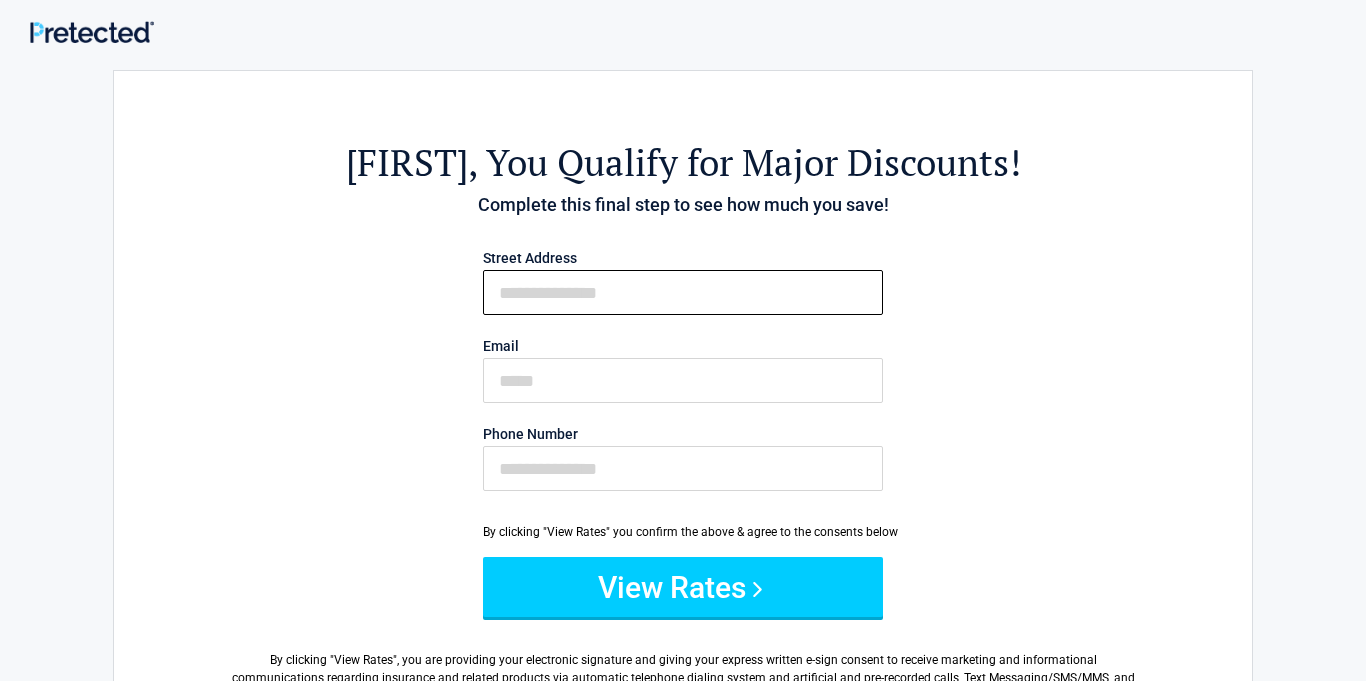 click on "First Name" at bounding box center [683, 292] 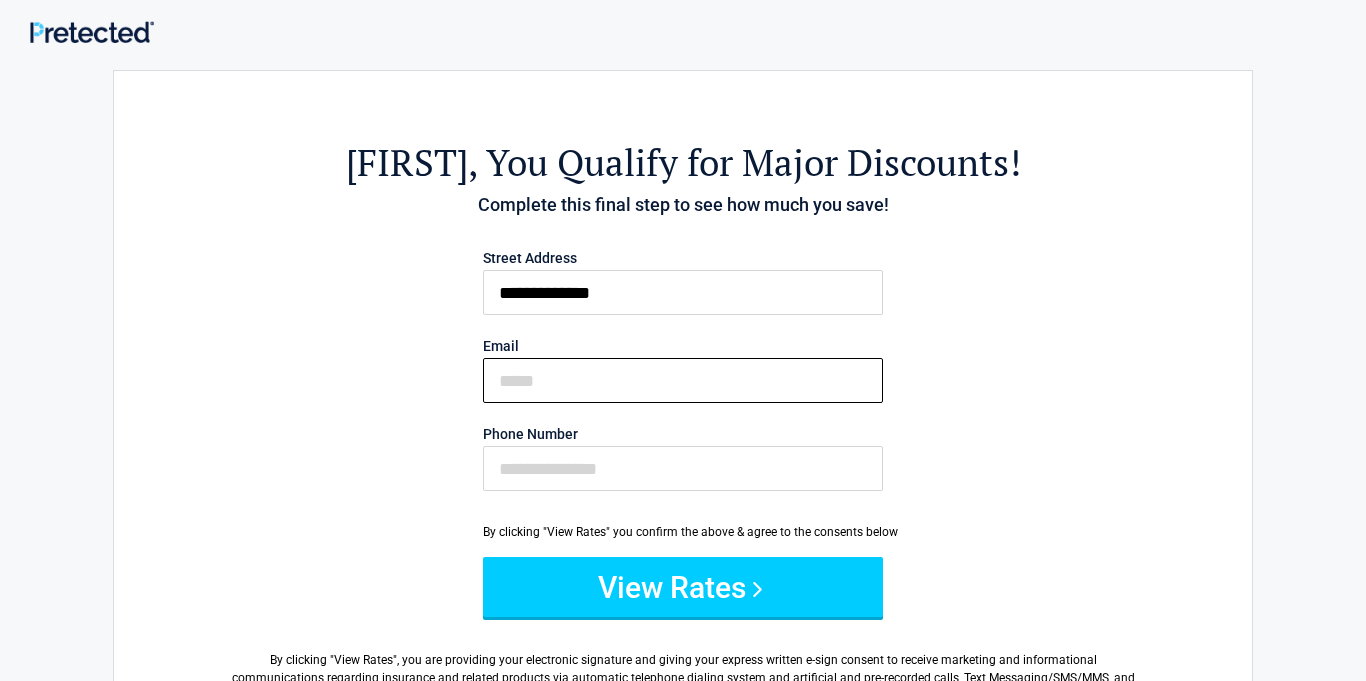 type on "**********" 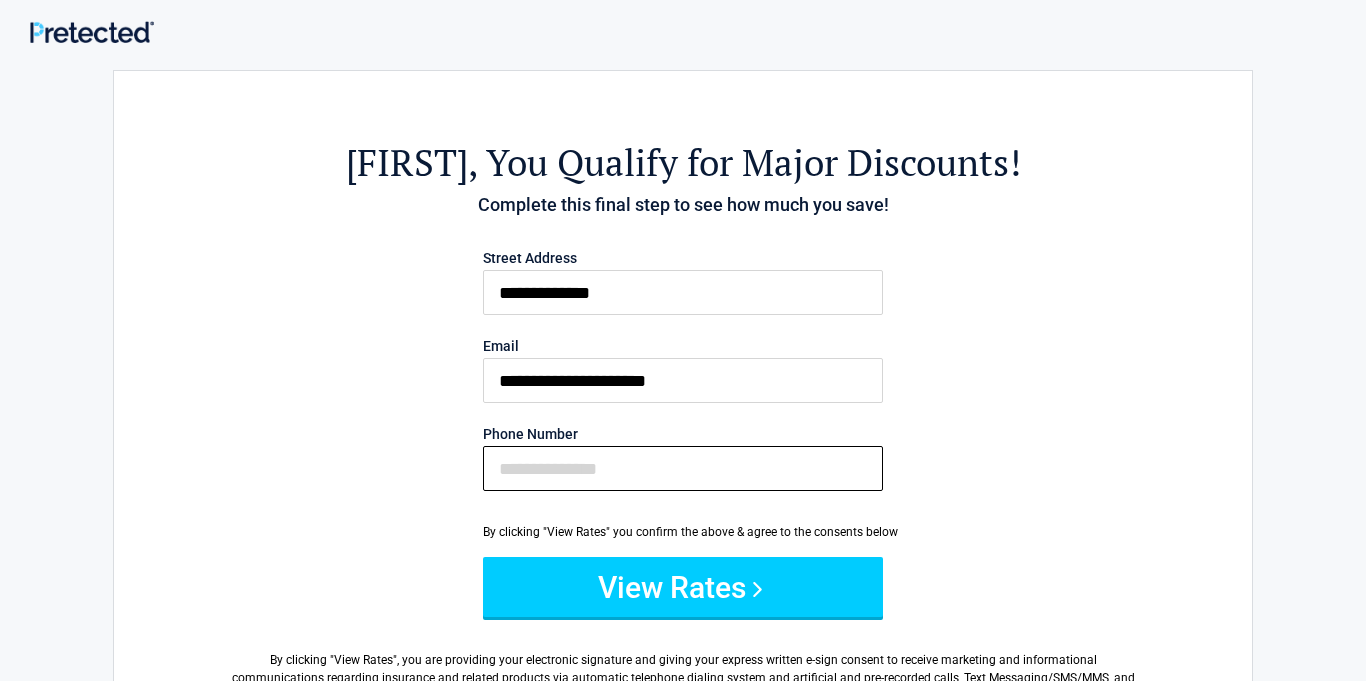 type on "**********" 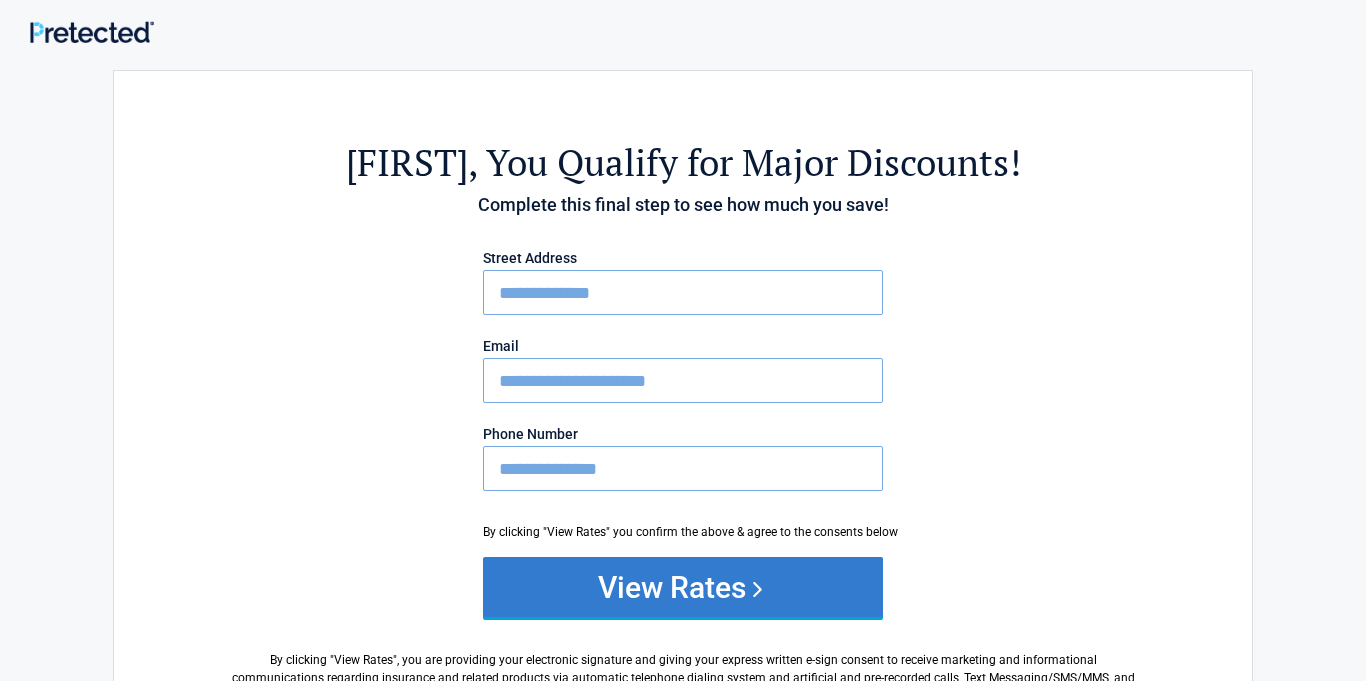 click on "View Rates" at bounding box center [683, 587] 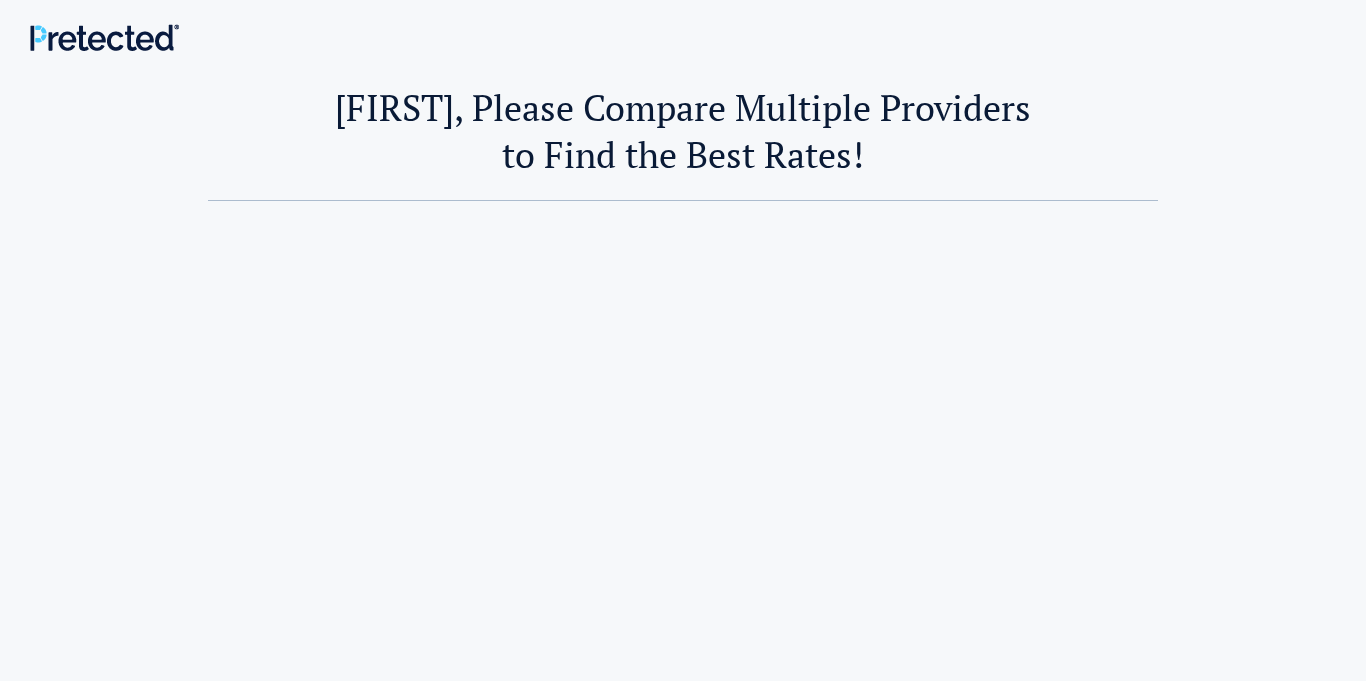 scroll, scrollTop: 0, scrollLeft: 0, axis: both 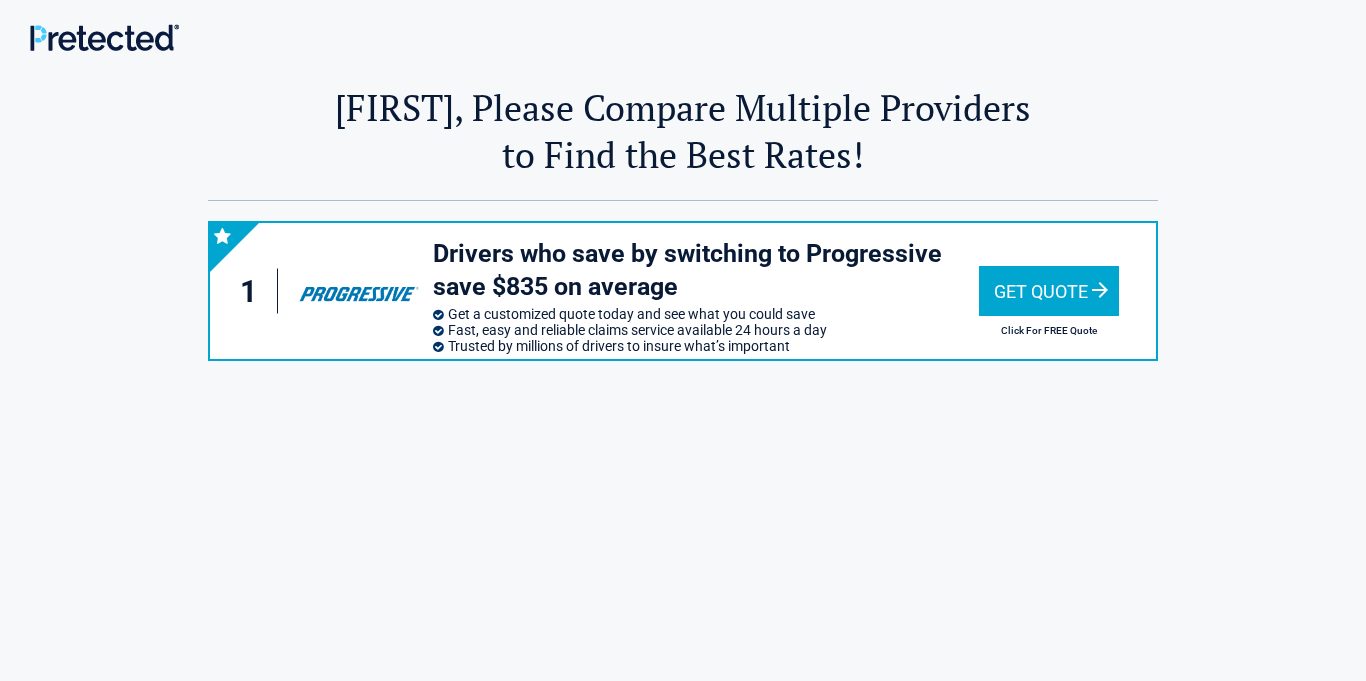 click on "Get Quote" at bounding box center [1049, 291] 